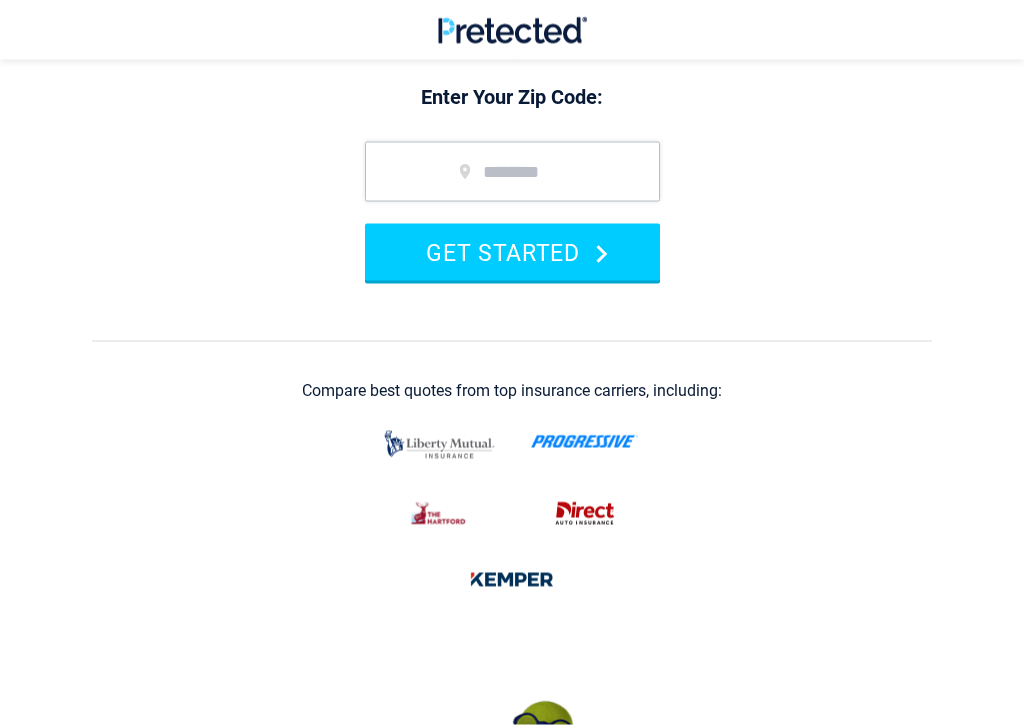 scroll, scrollTop: 249, scrollLeft: 0, axis: vertical 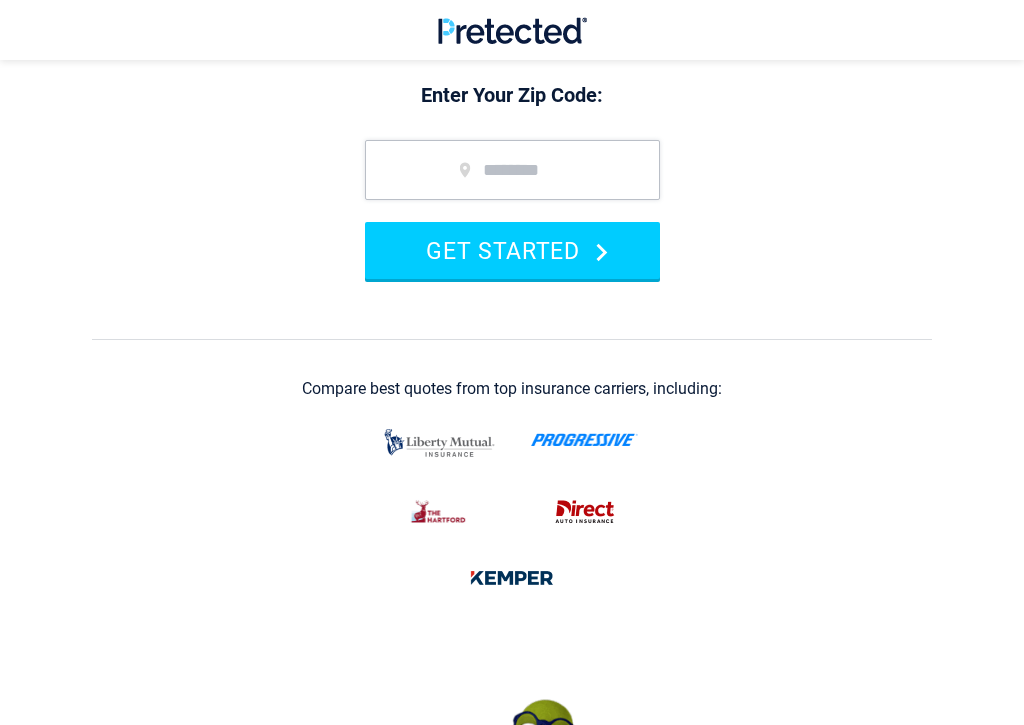 click at bounding box center (512, 170) 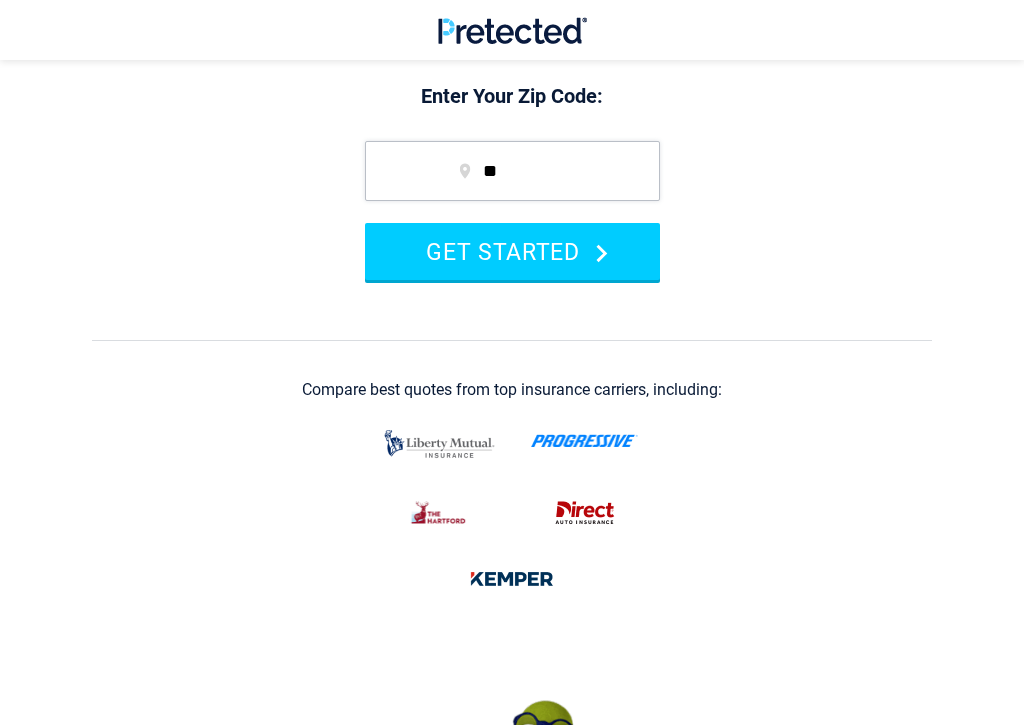type on "*" 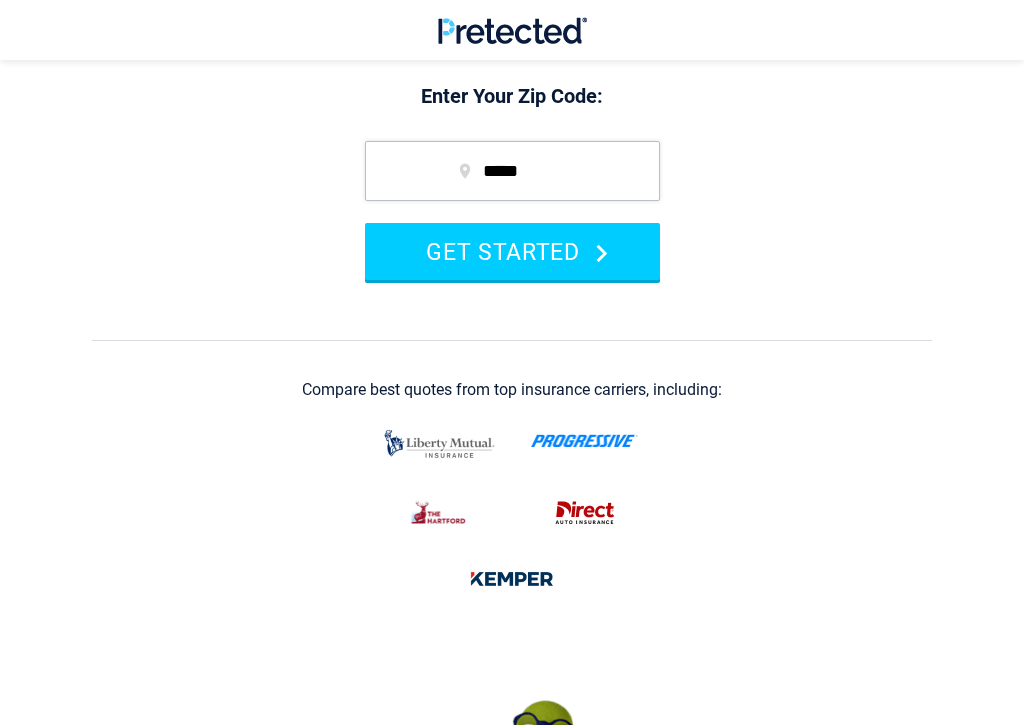 type on "*****" 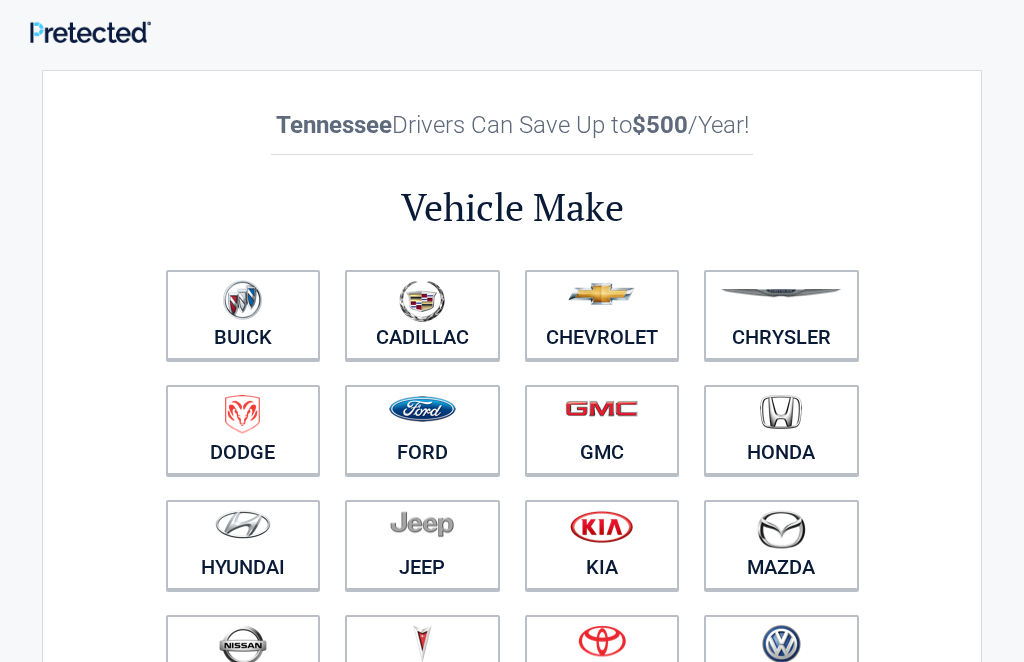 scroll, scrollTop: 0, scrollLeft: 0, axis: both 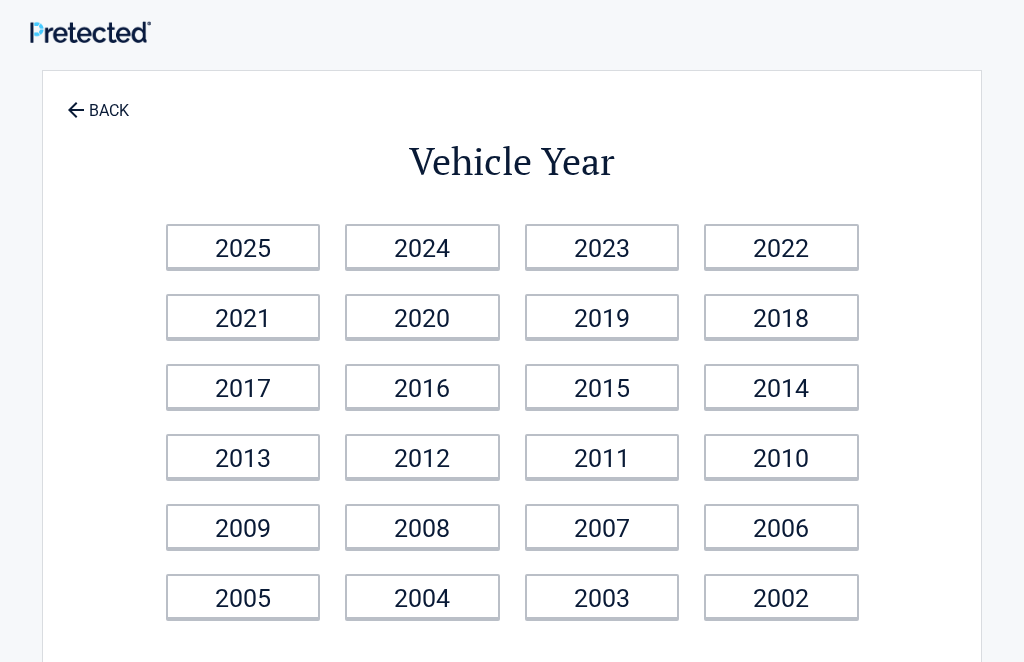 click on "2017" at bounding box center [243, 386] 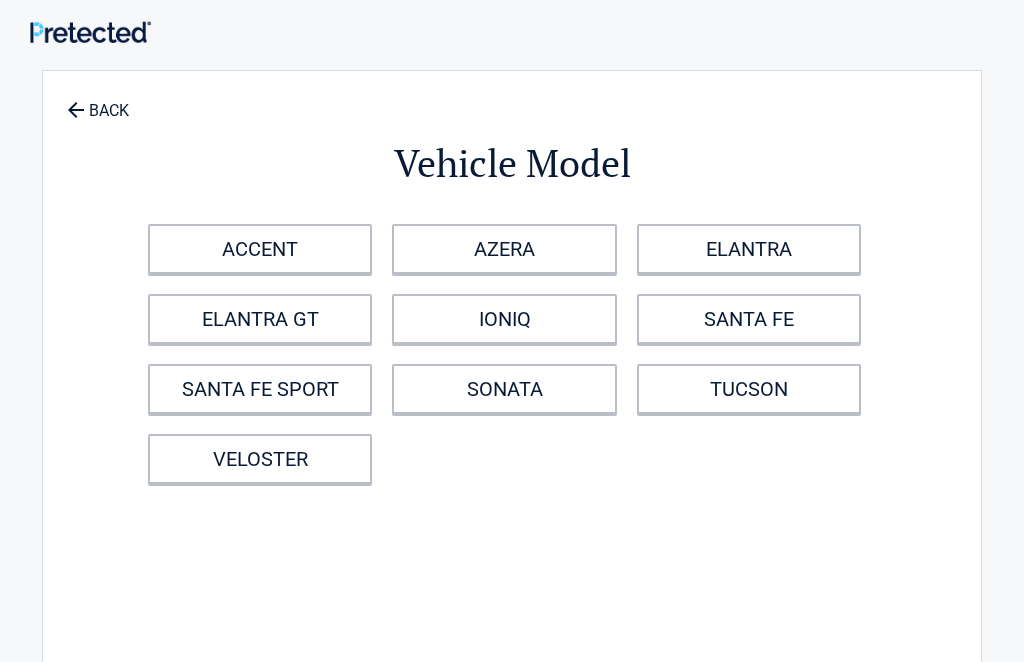 click on "TUCSON" at bounding box center [749, 389] 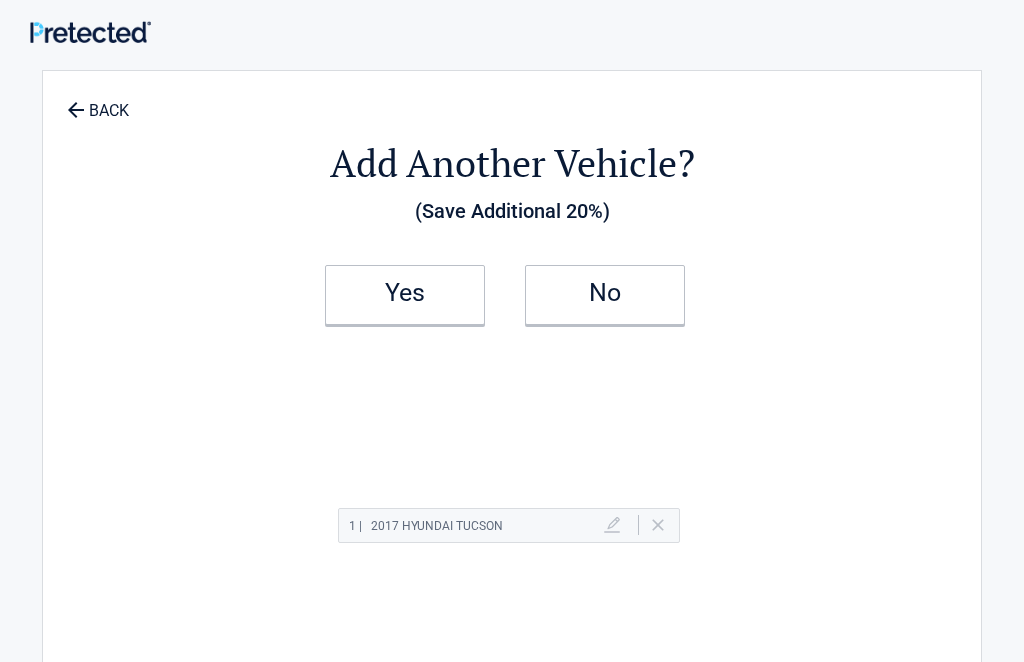 click on "Yes" at bounding box center (405, 293) 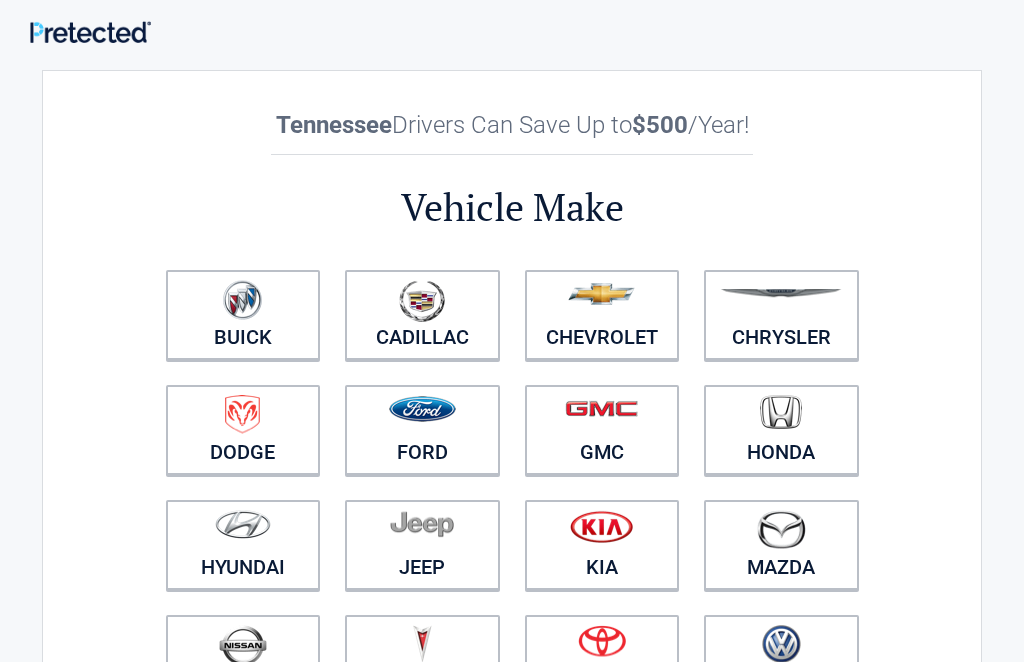 click at bounding box center (243, 532) 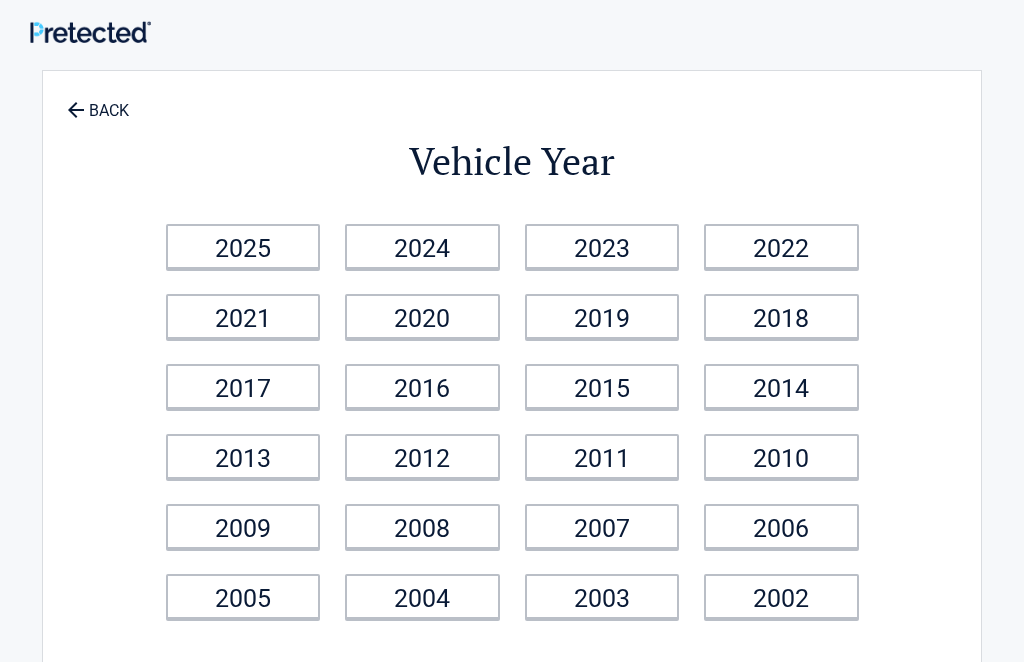 click on "2020" at bounding box center [422, 316] 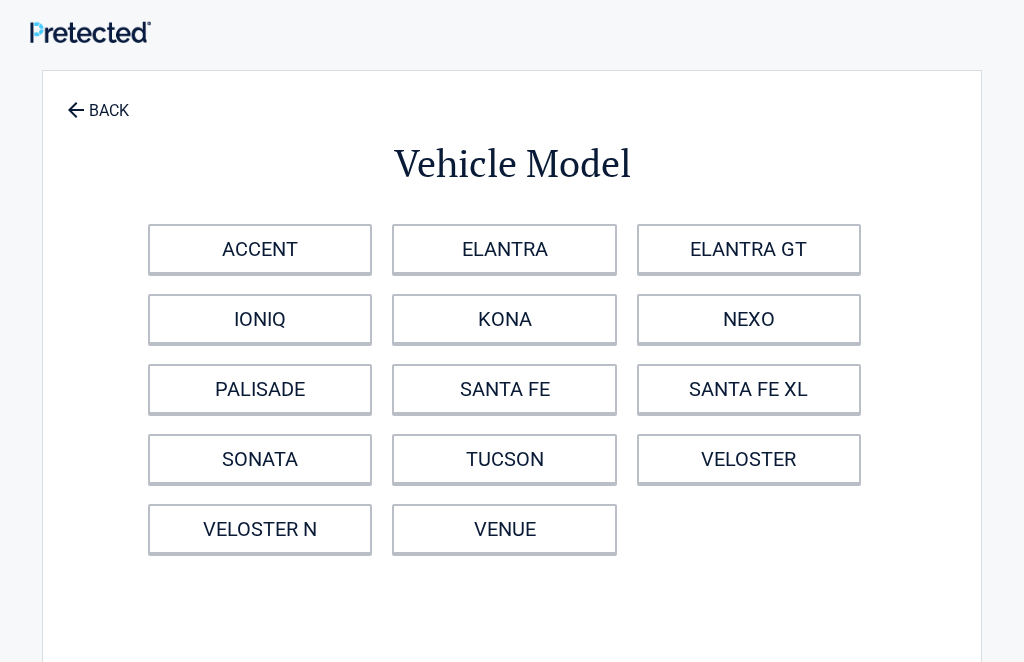 click on "SONATA" at bounding box center [260, 459] 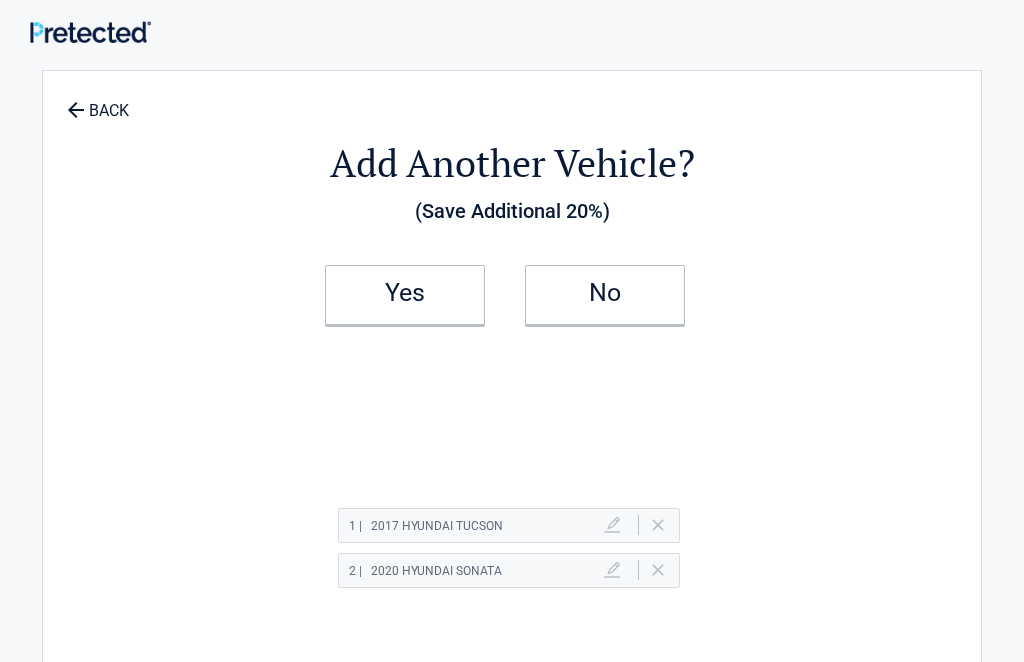 click on "Yes" at bounding box center (405, 293) 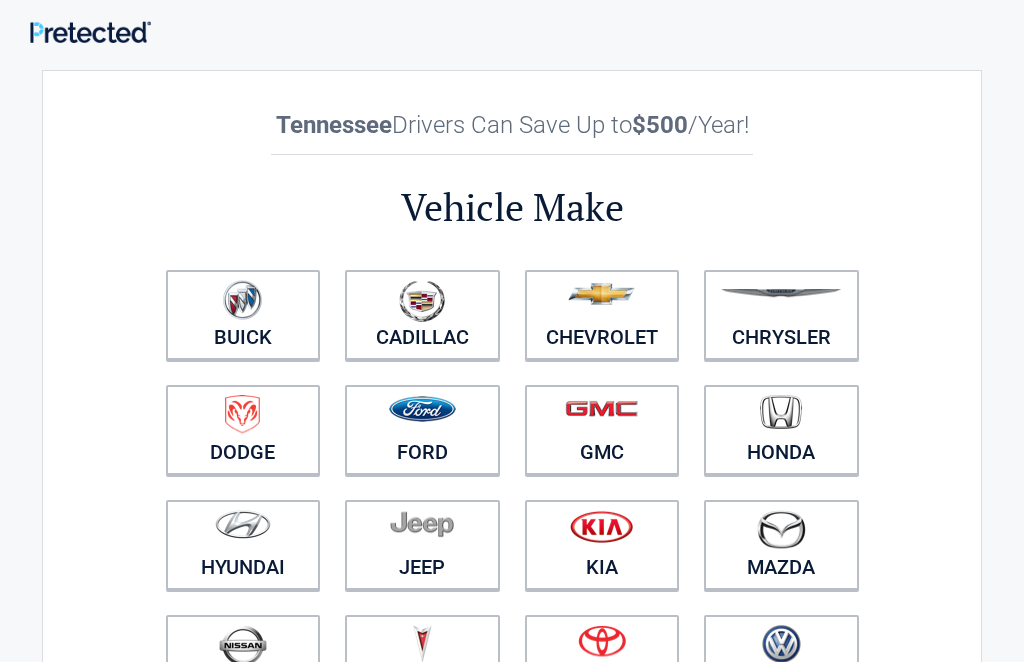 click at bounding box center (601, 294) 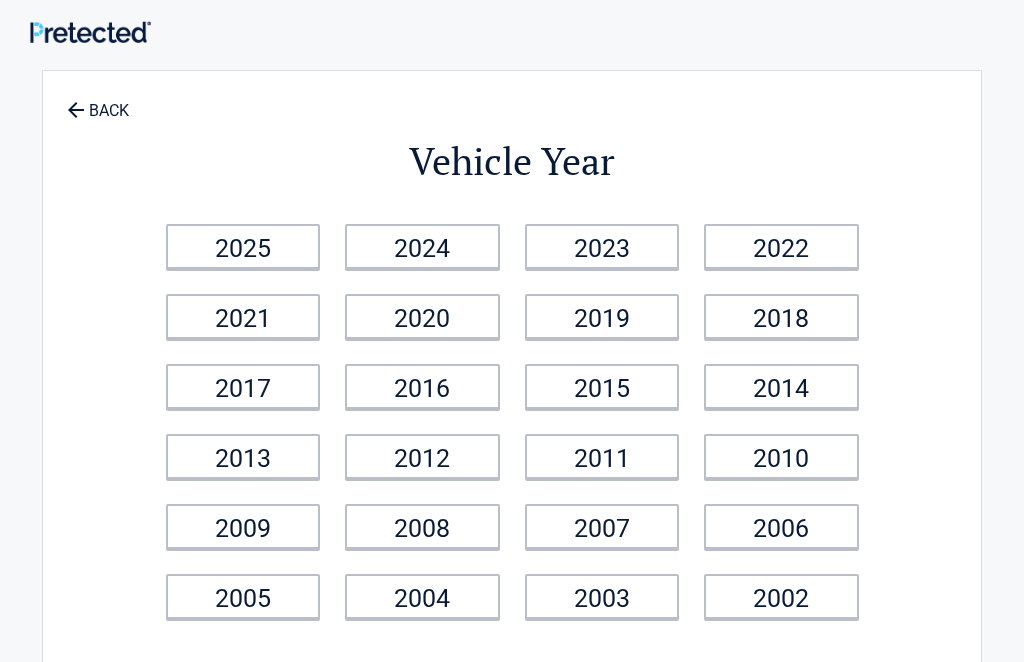 click on "2011" at bounding box center (602, 456) 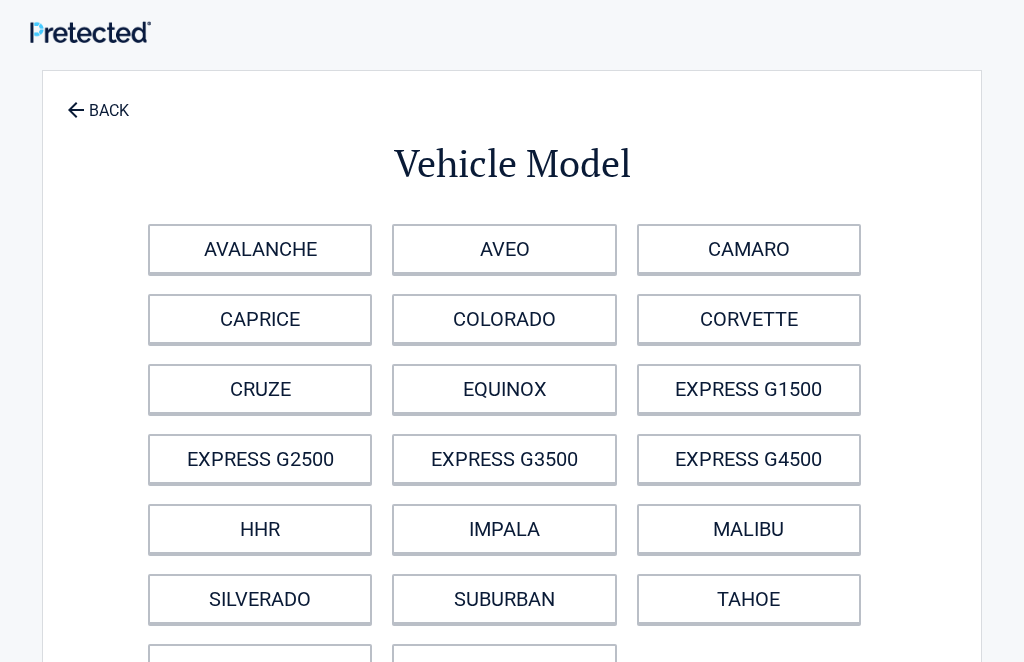 click on "CORVETTE" at bounding box center (749, 319) 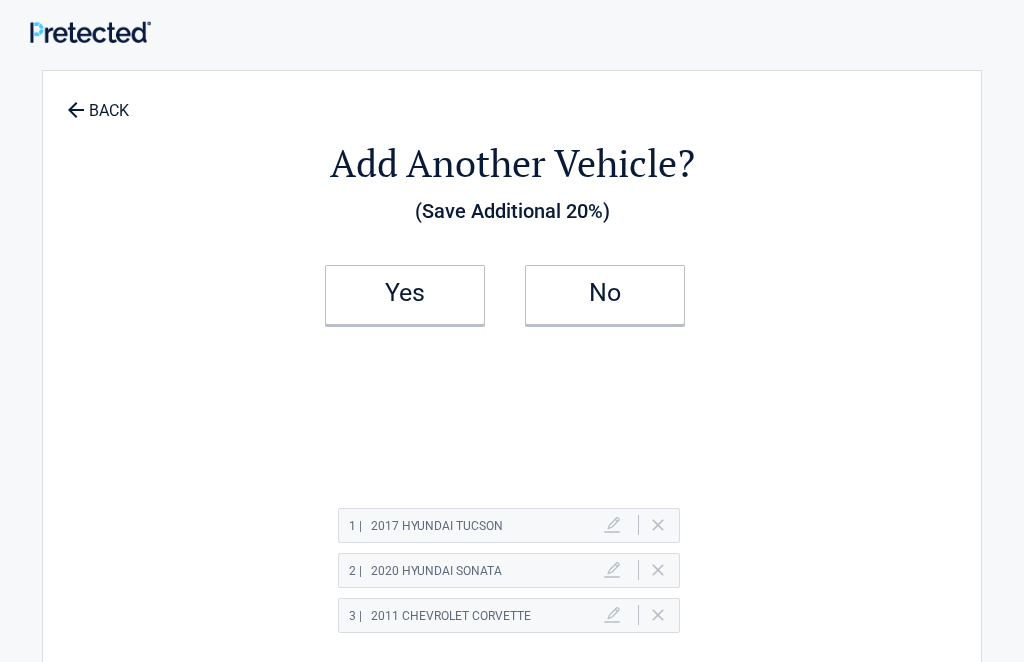 click on "No" at bounding box center (605, 293) 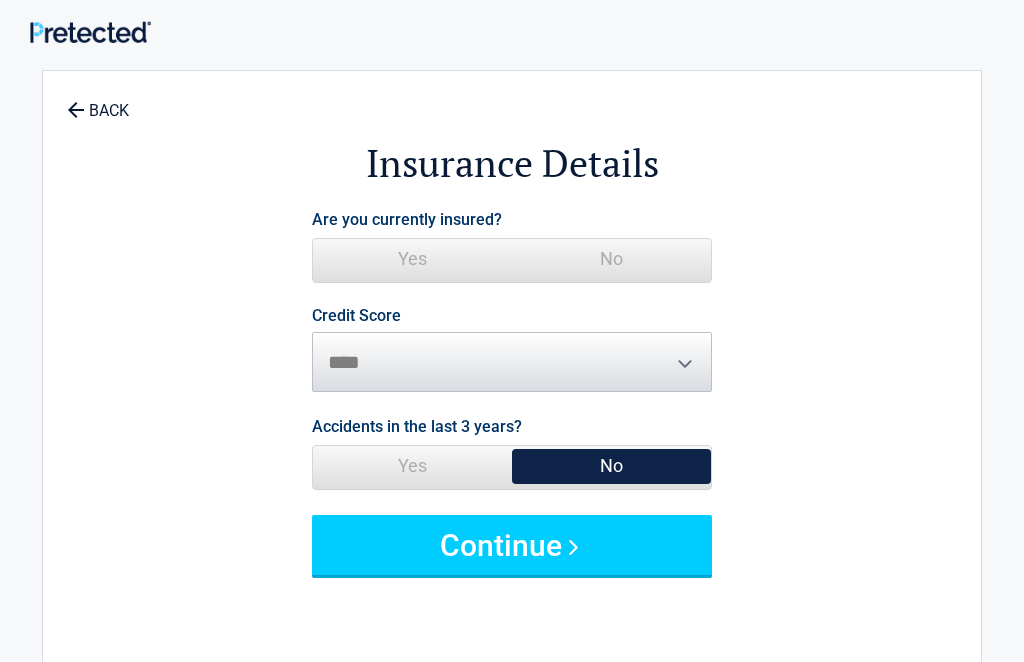 click on "Yes" at bounding box center [412, 259] 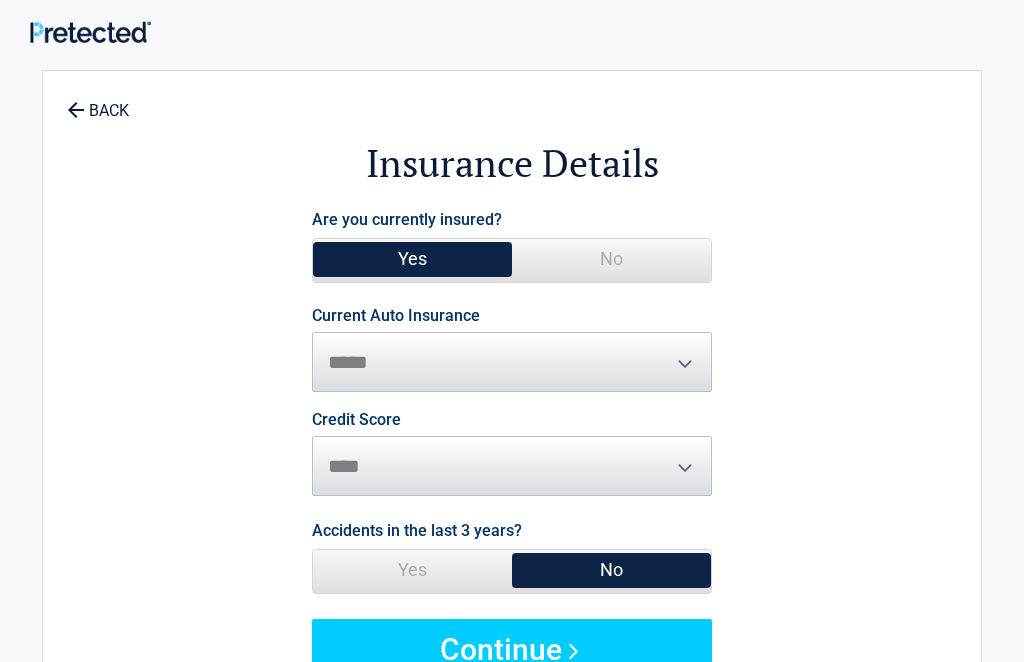 click on "**********" at bounding box center (512, 350) 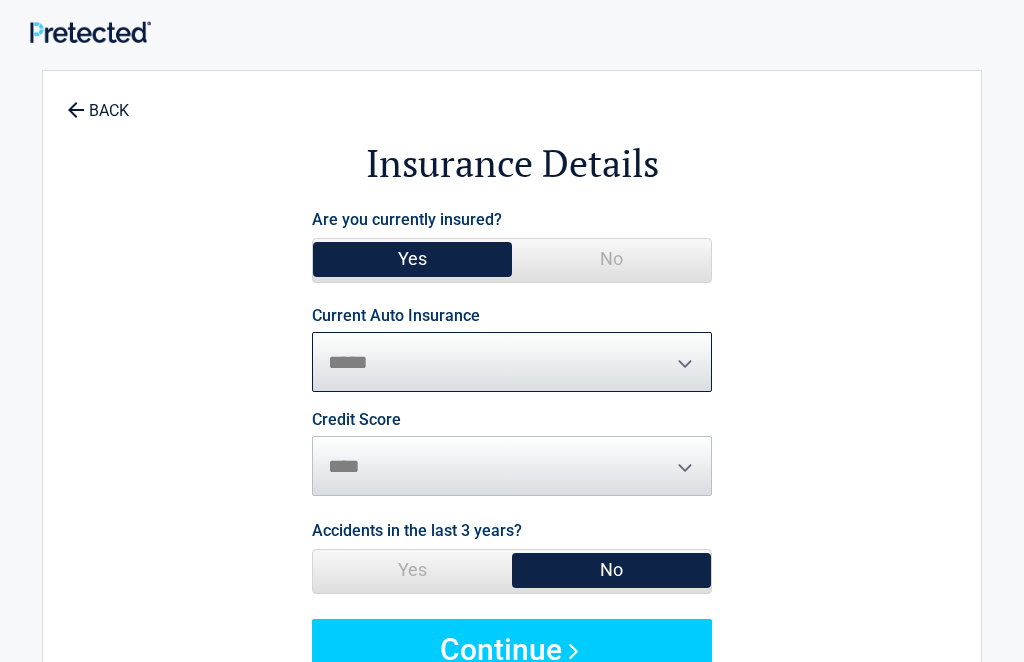 click on "**********" at bounding box center [512, 362] 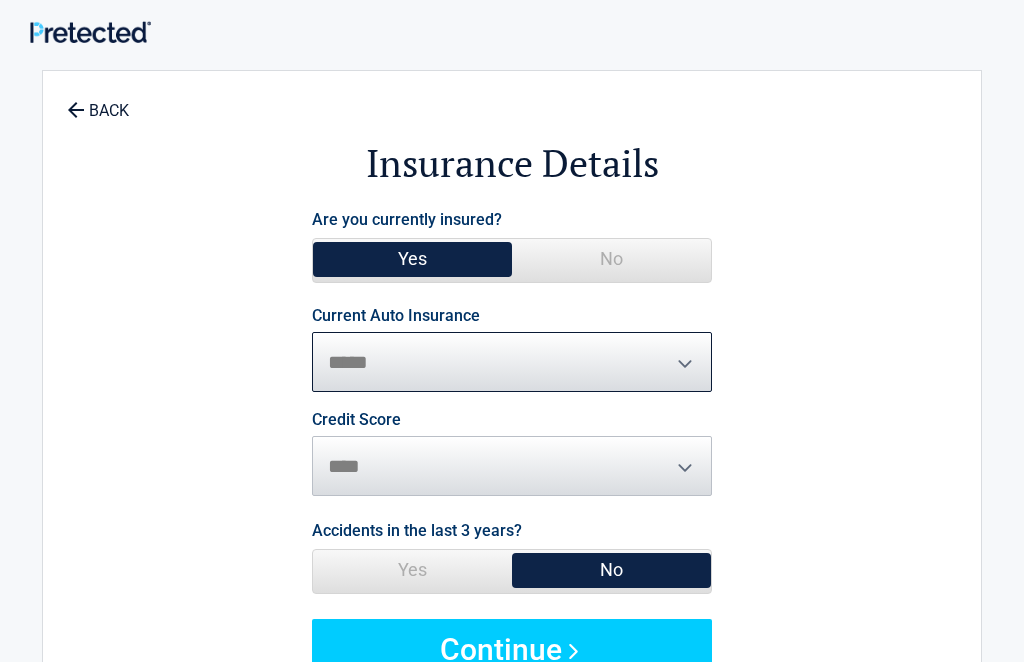 select on "**********" 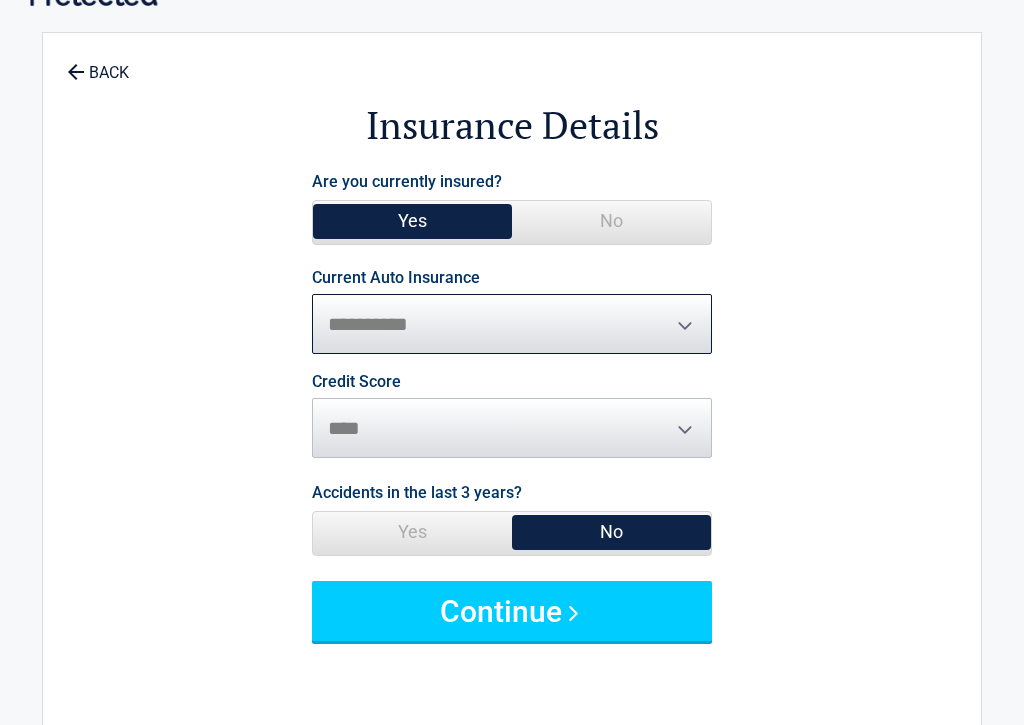 scroll, scrollTop: 154, scrollLeft: 0, axis: vertical 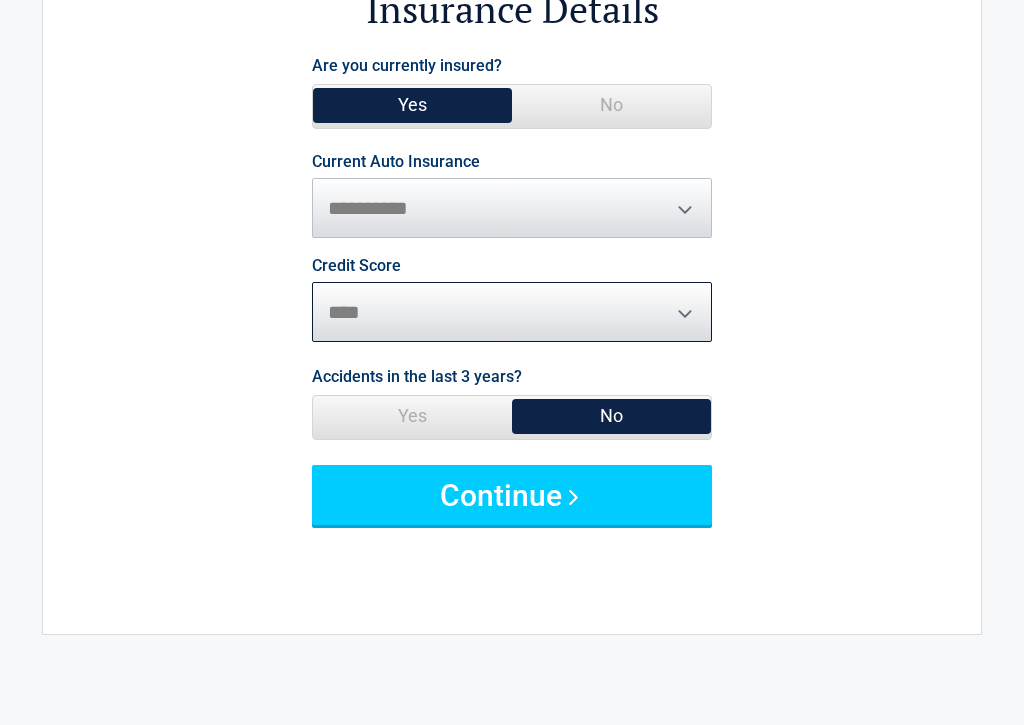 click on "*********
****
*******
****" at bounding box center [512, 312] 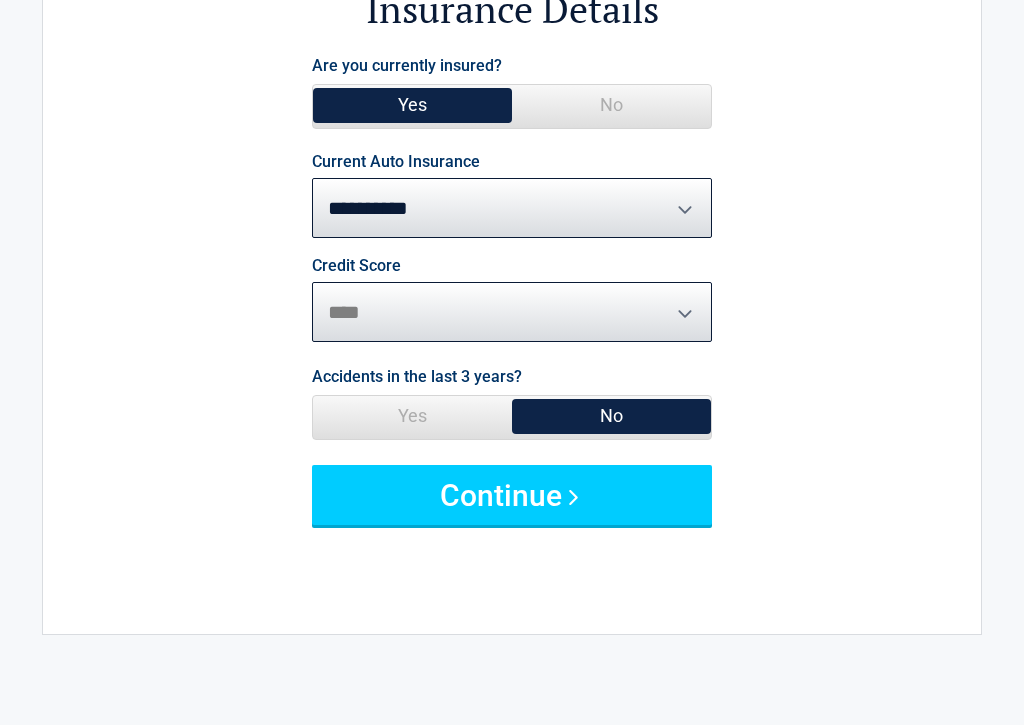 select on "*********" 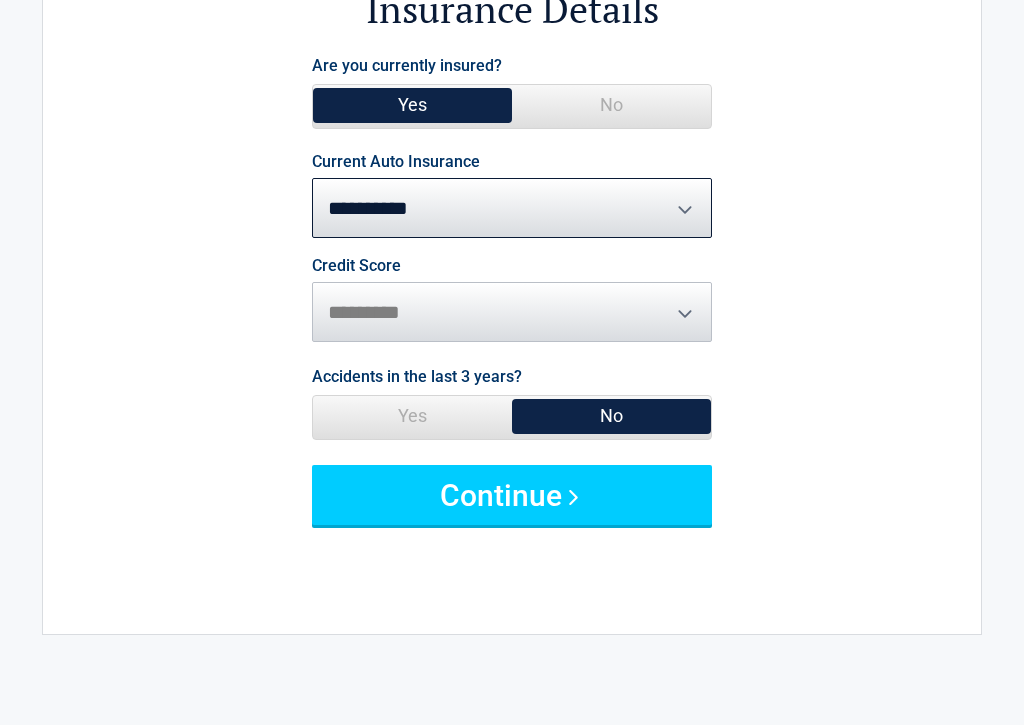 click on "Yes" at bounding box center [412, 416] 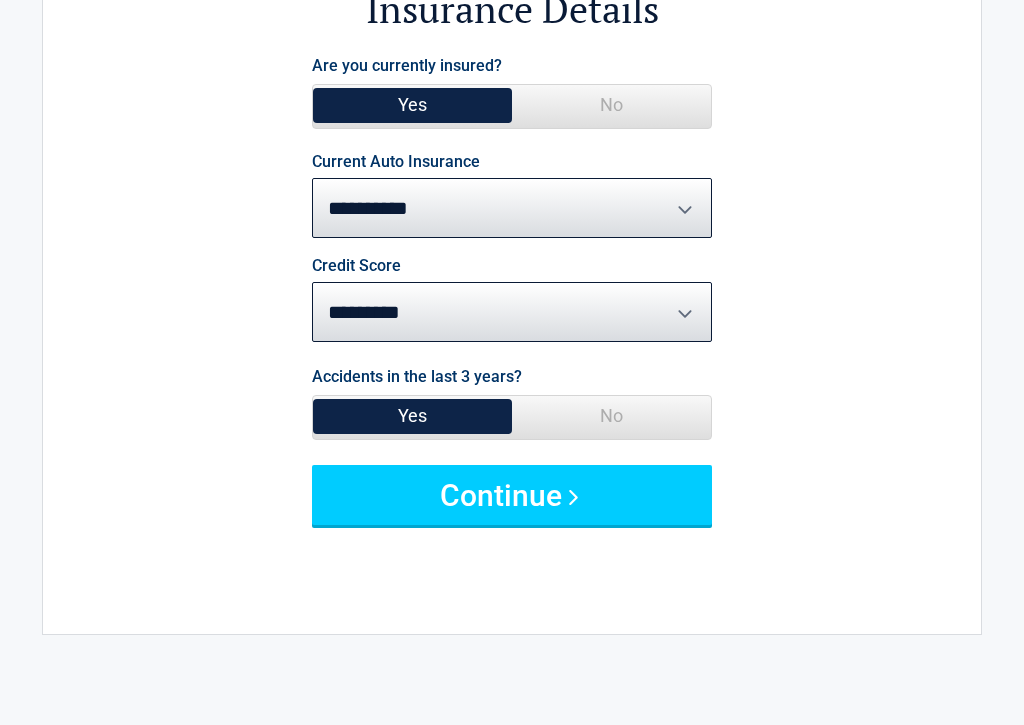 click on "Continue" at bounding box center (512, 495) 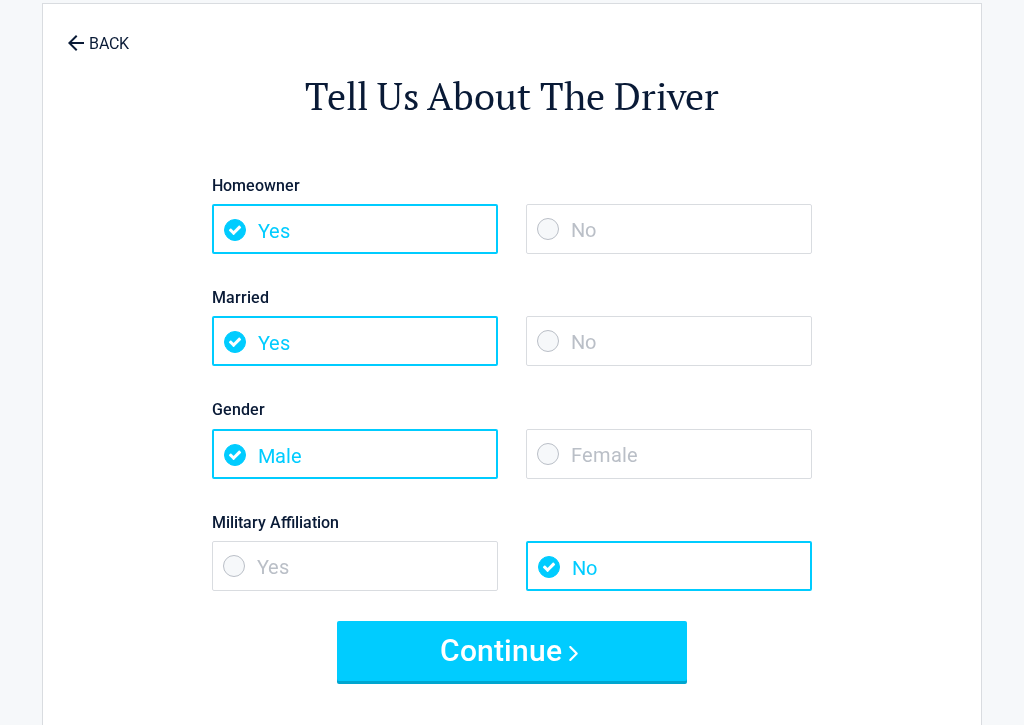 scroll, scrollTop: 0, scrollLeft: 0, axis: both 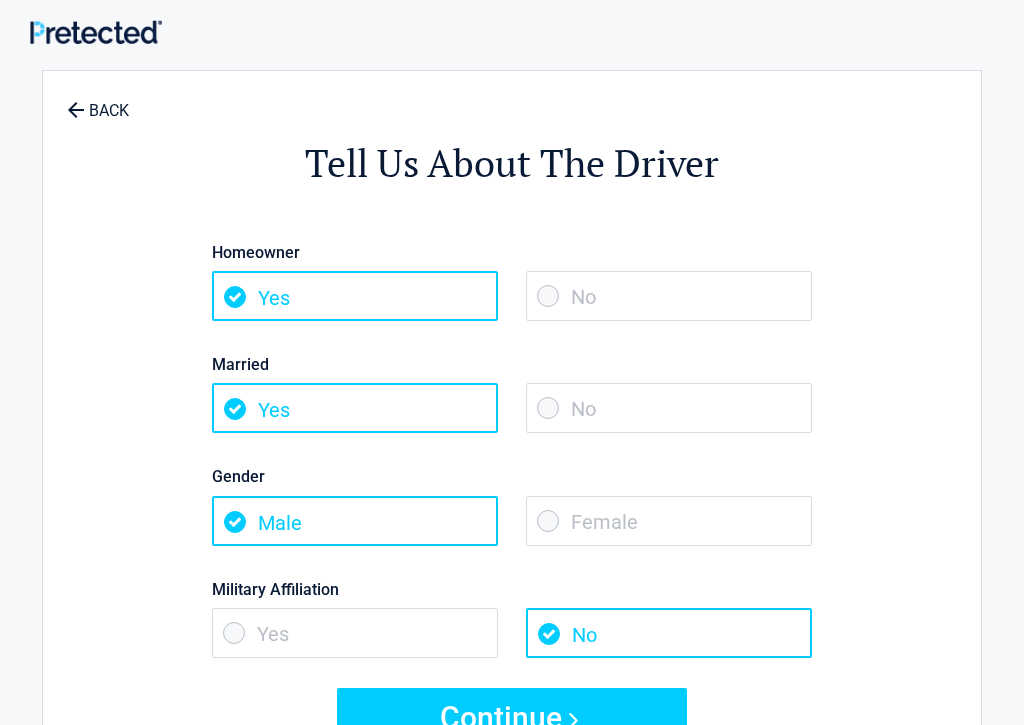 click on "Yes" at bounding box center [355, 296] 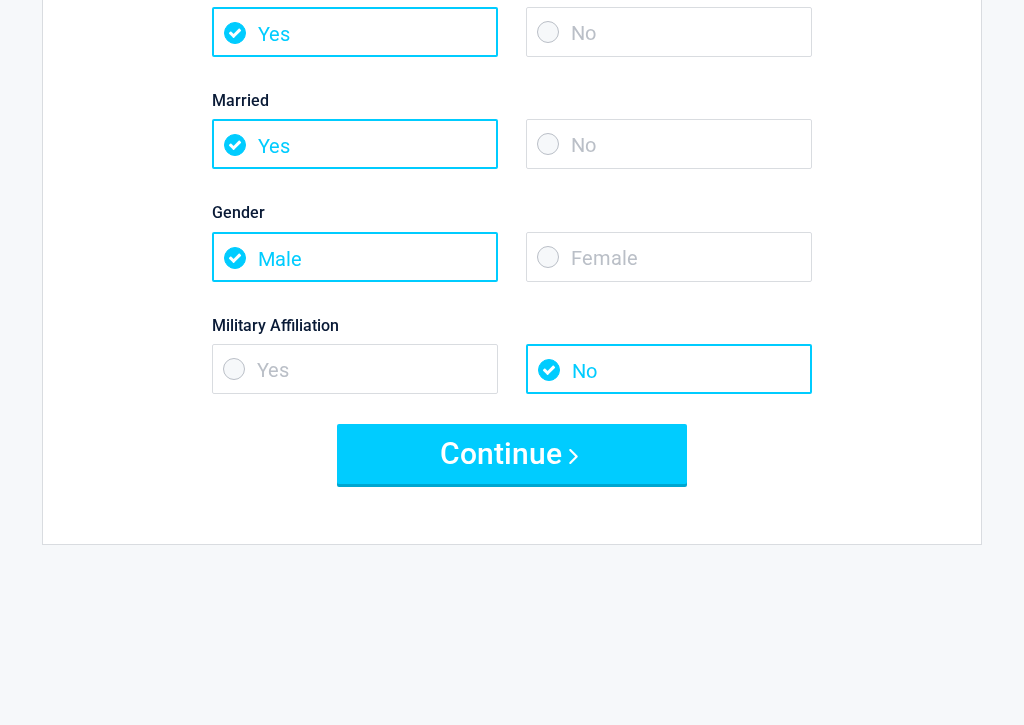 scroll, scrollTop: 266, scrollLeft: 0, axis: vertical 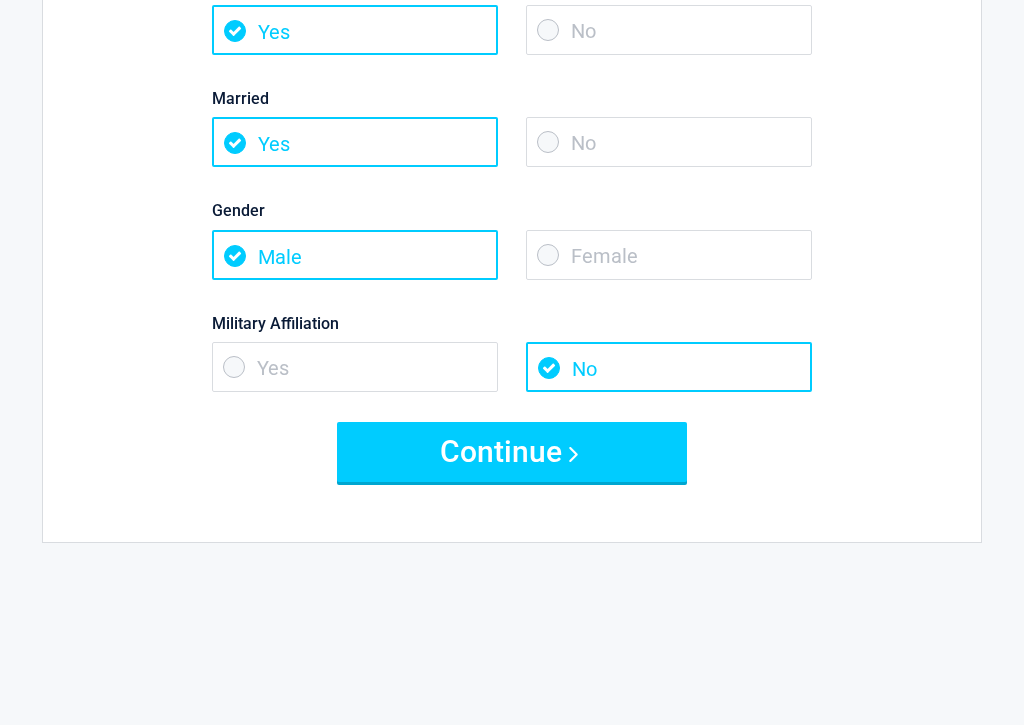 click on "Continue" at bounding box center (512, 452) 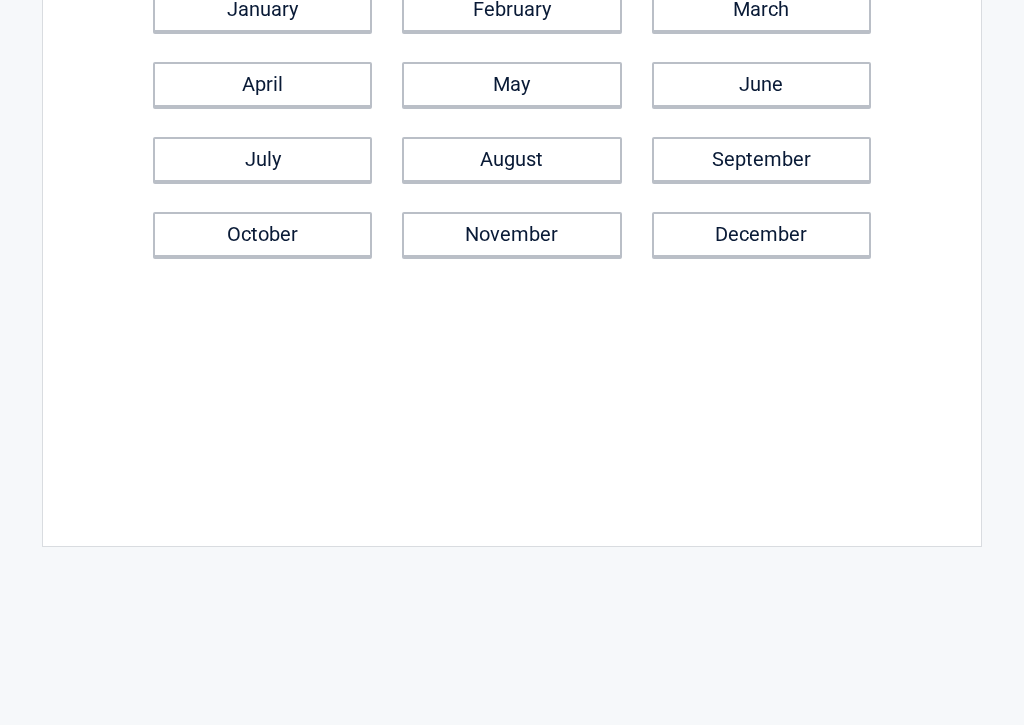 scroll, scrollTop: 0, scrollLeft: 0, axis: both 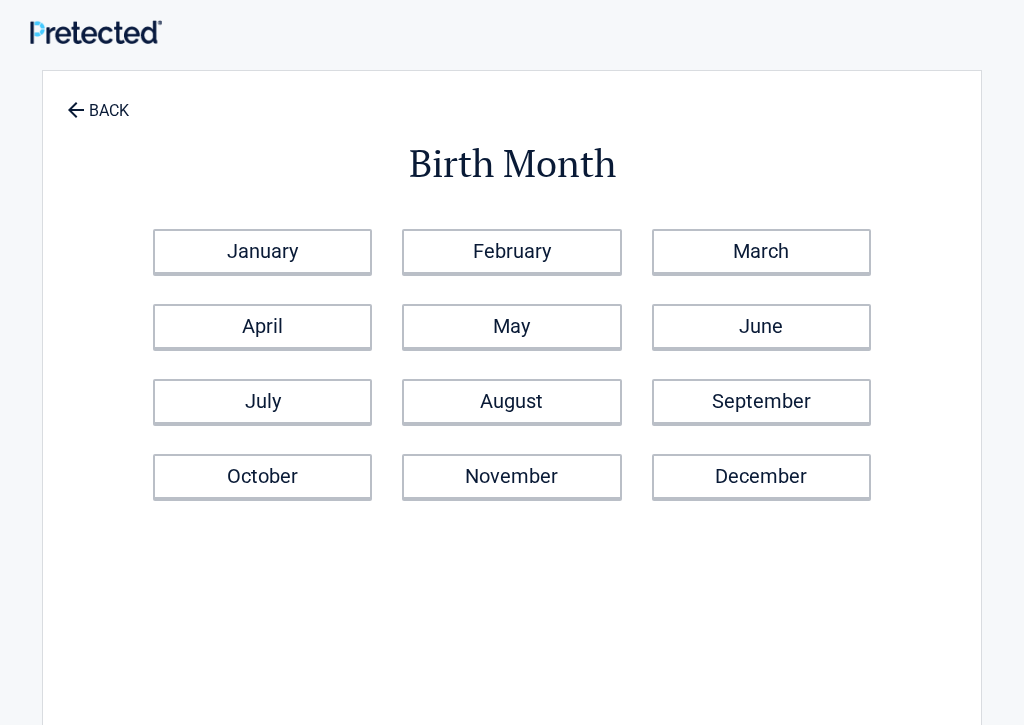 click on "December" at bounding box center [761, 476] 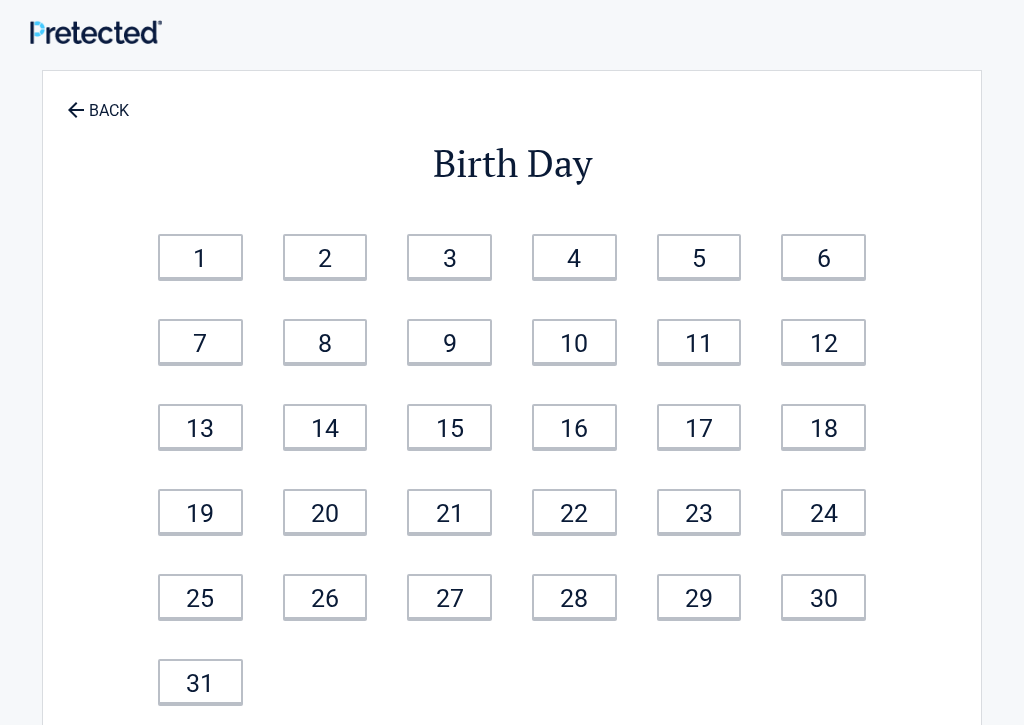 click on "1" at bounding box center (200, 256) 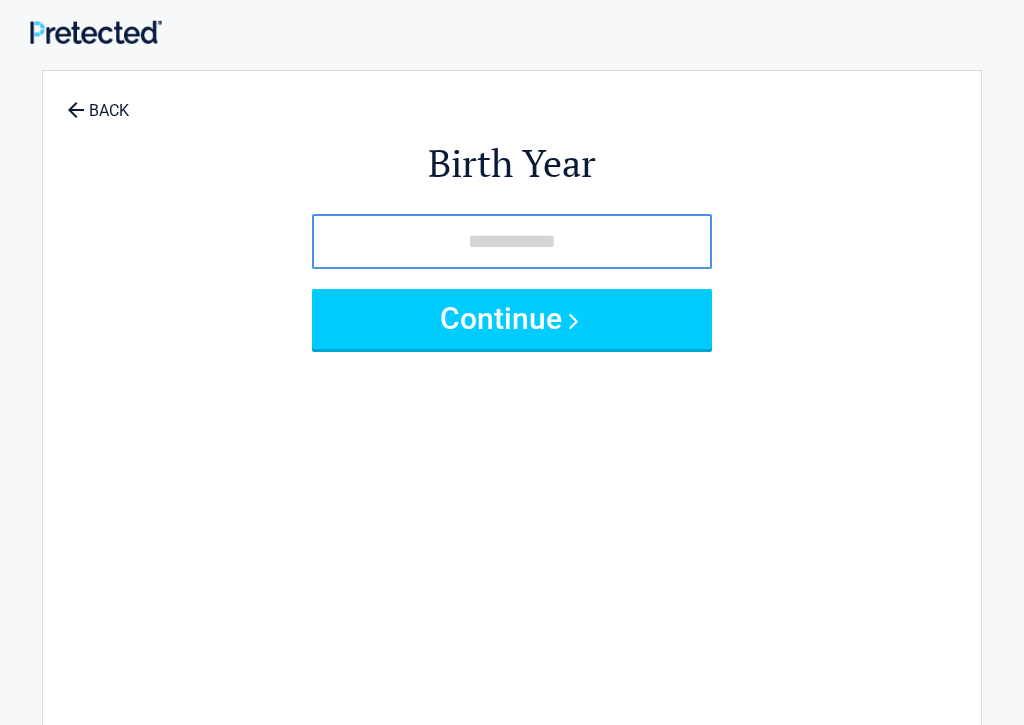 click on "BACK" at bounding box center [98, 101] 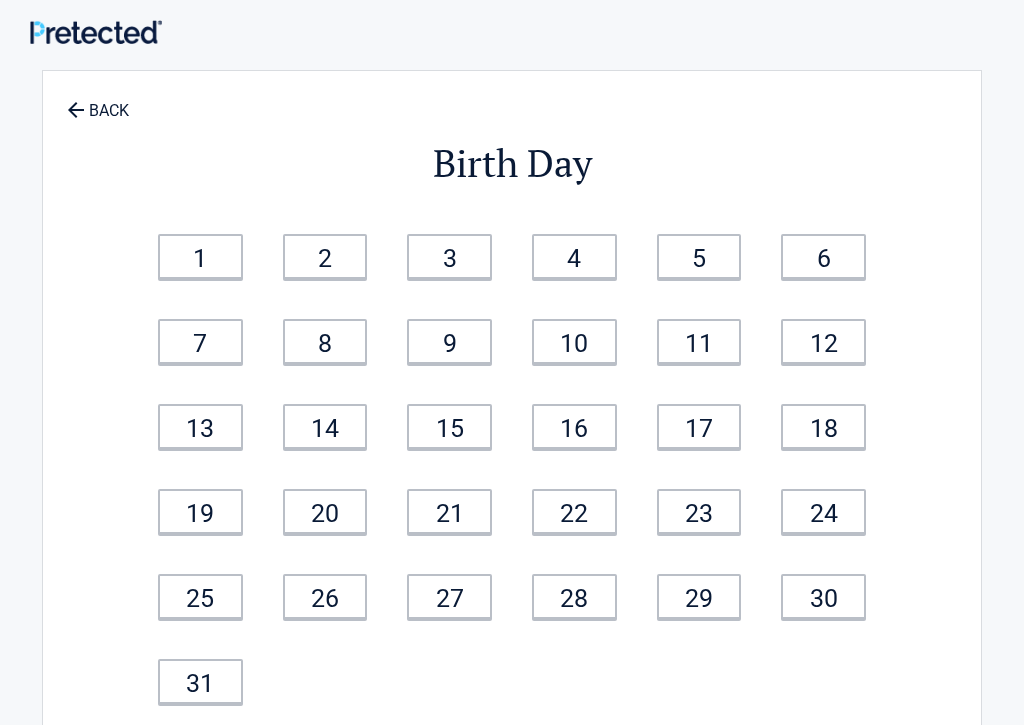click on "2" at bounding box center [325, 256] 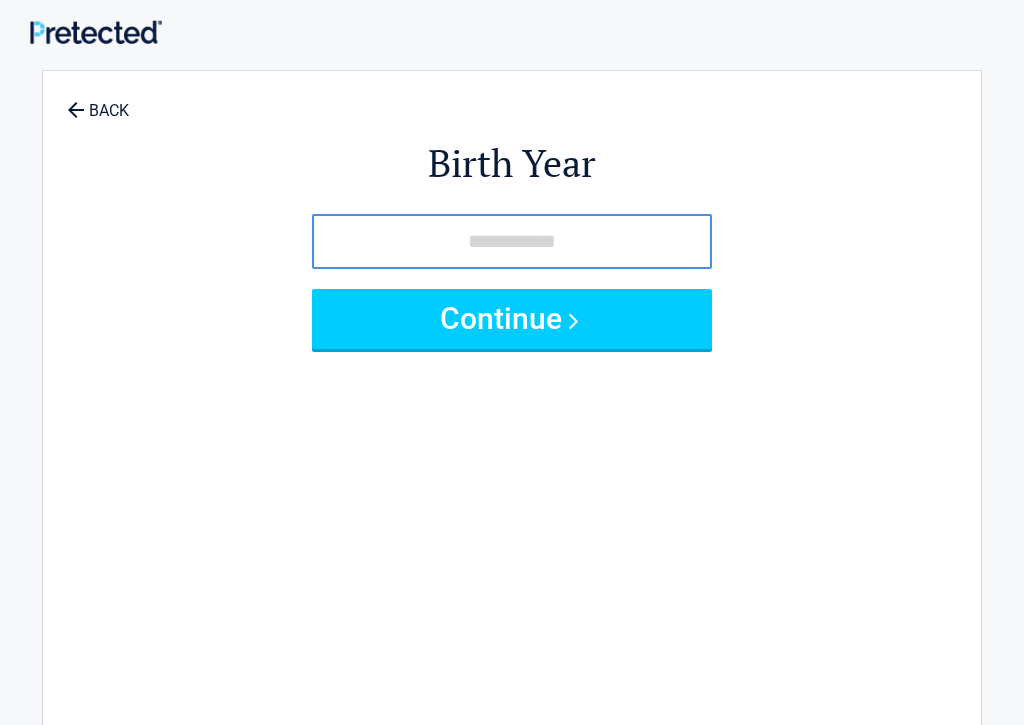 click on "BACK" at bounding box center [98, 101] 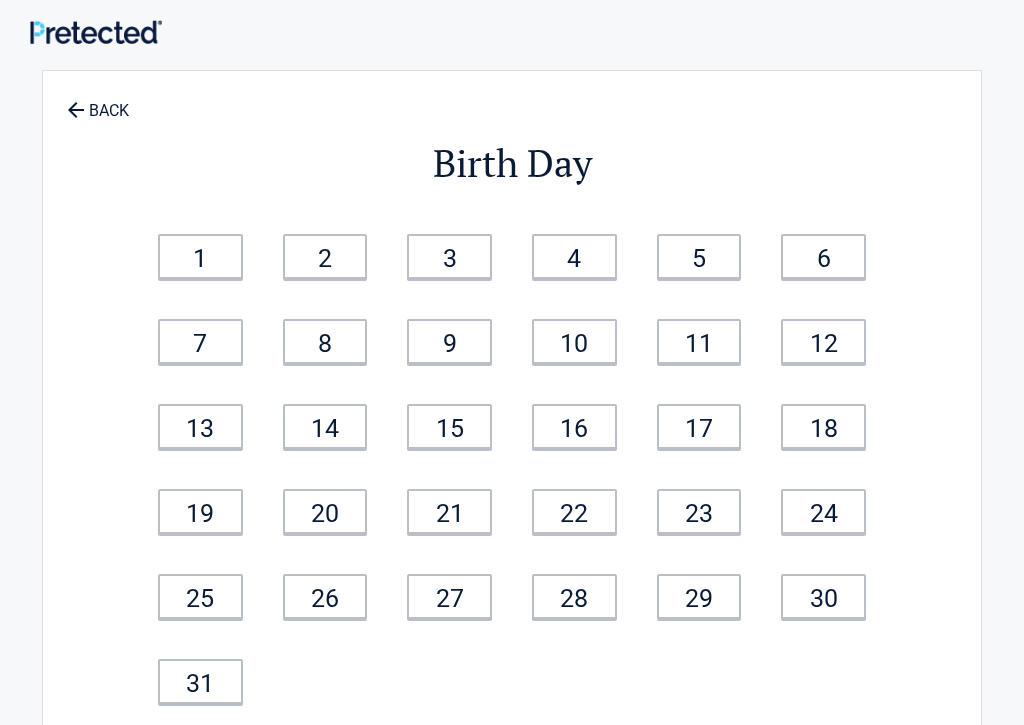 click on "26" at bounding box center [325, 596] 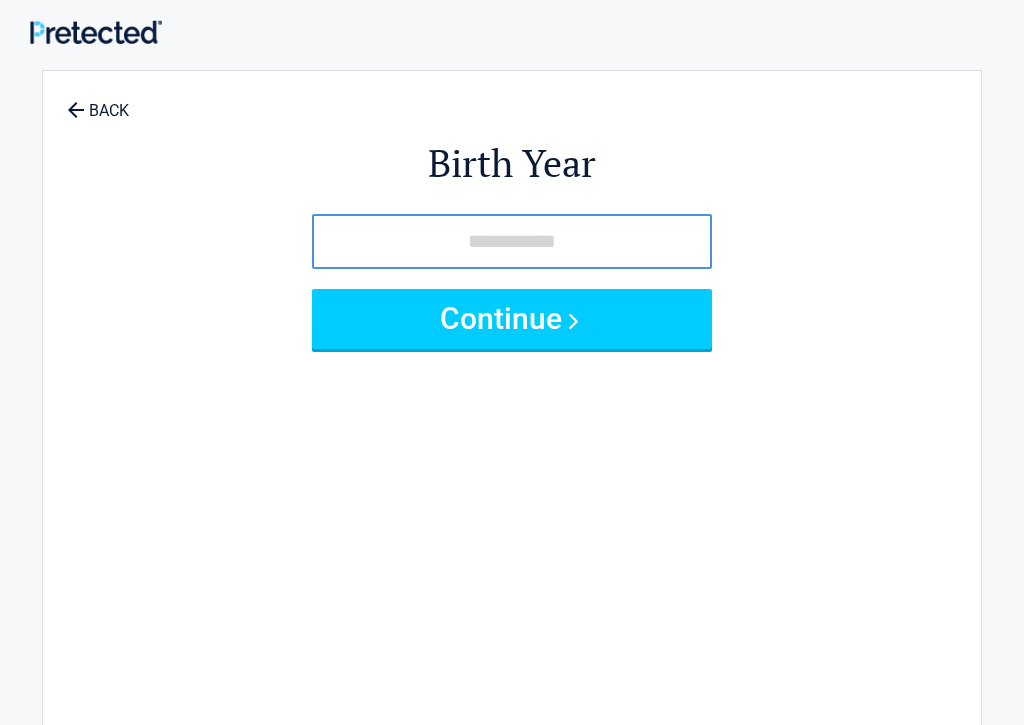click at bounding box center [512, 241] 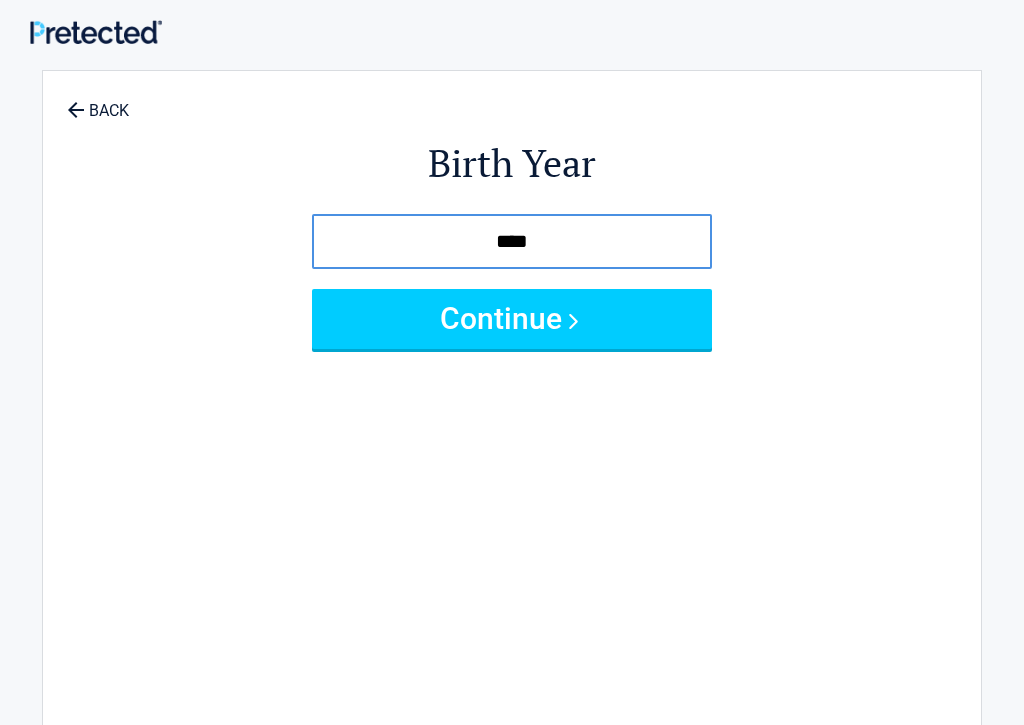 type on "****" 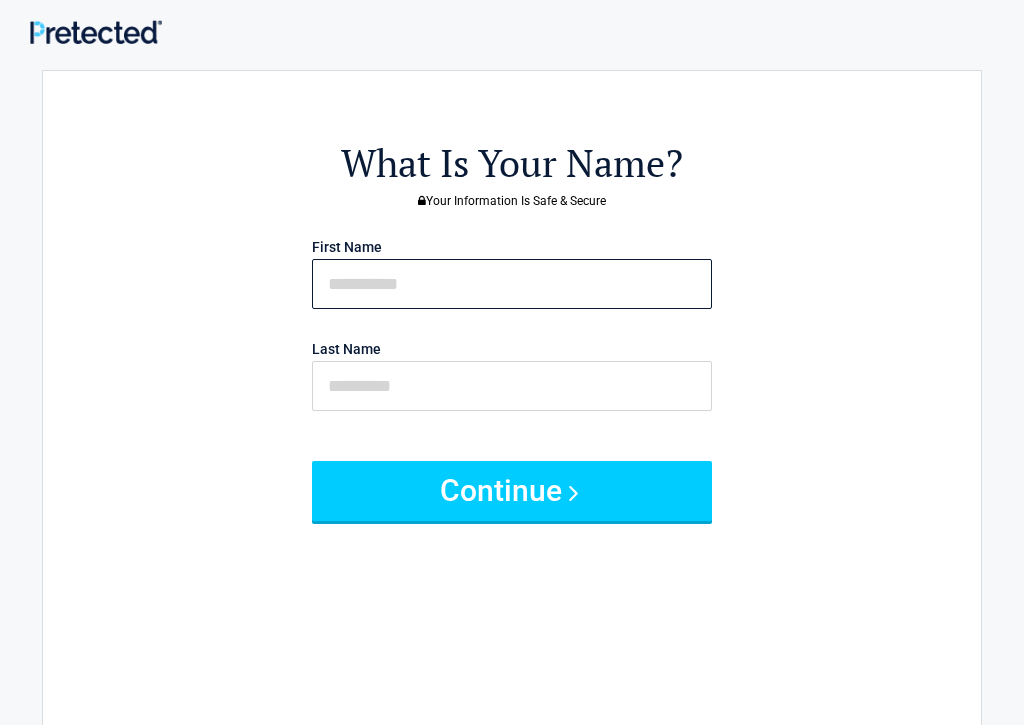 click at bounding box center [512, 284] 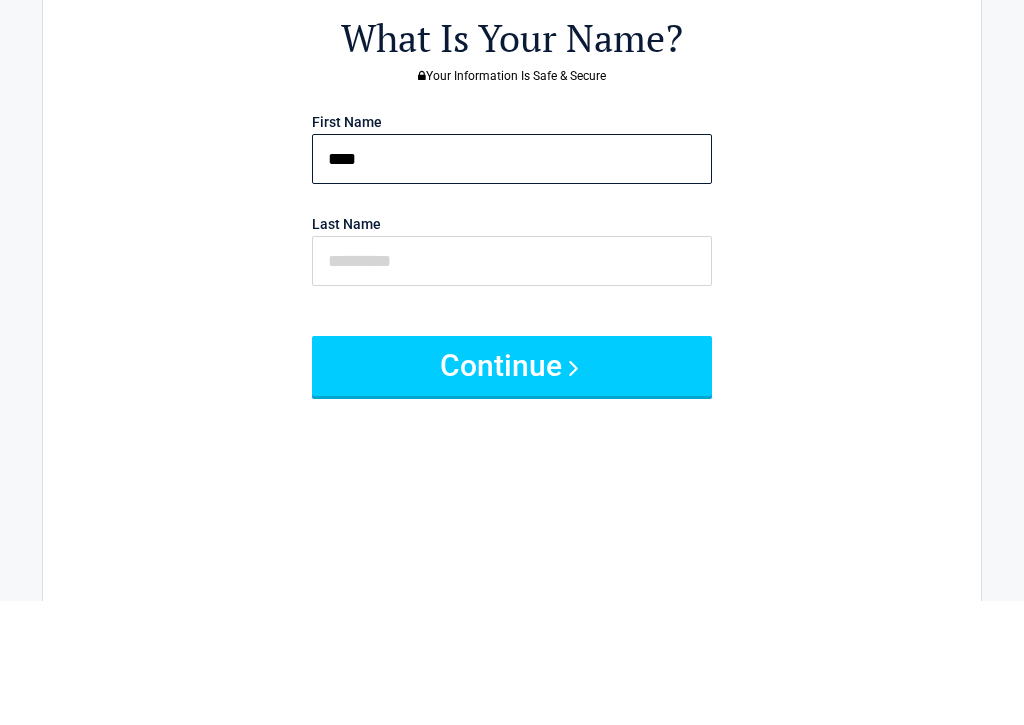type on "****" 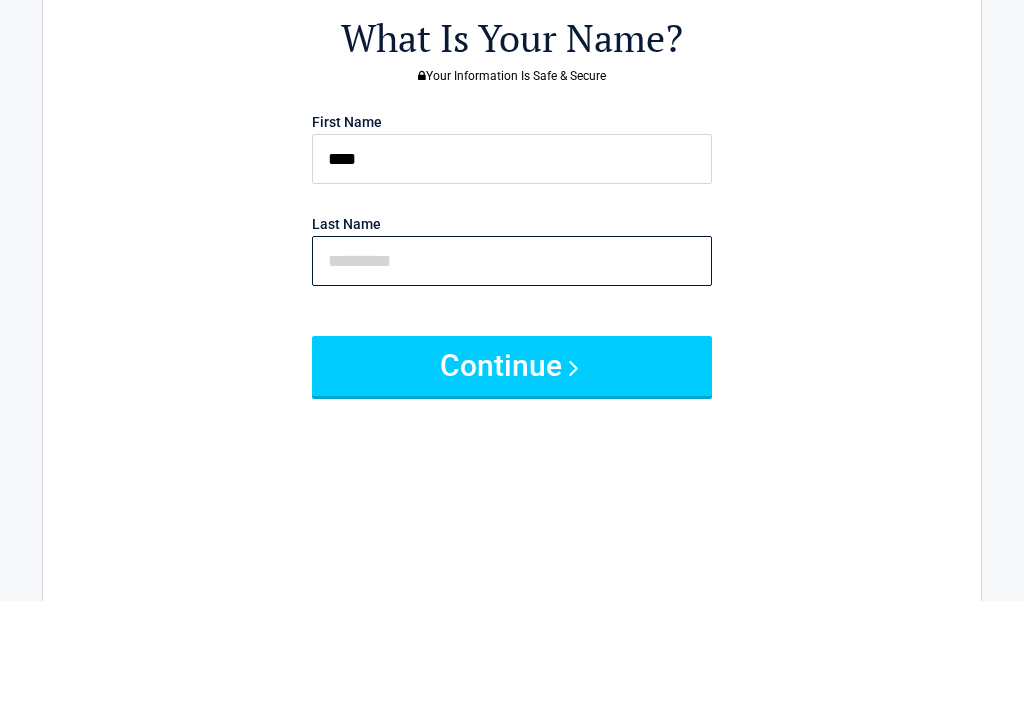click at bounding box center [512, 386] 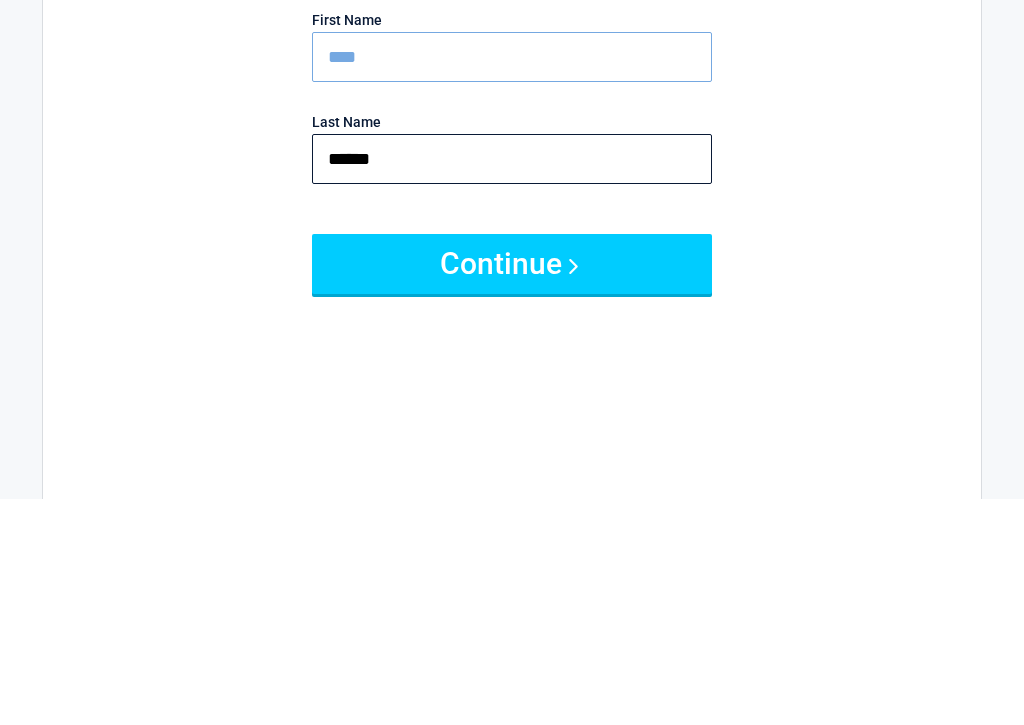 type on "******" 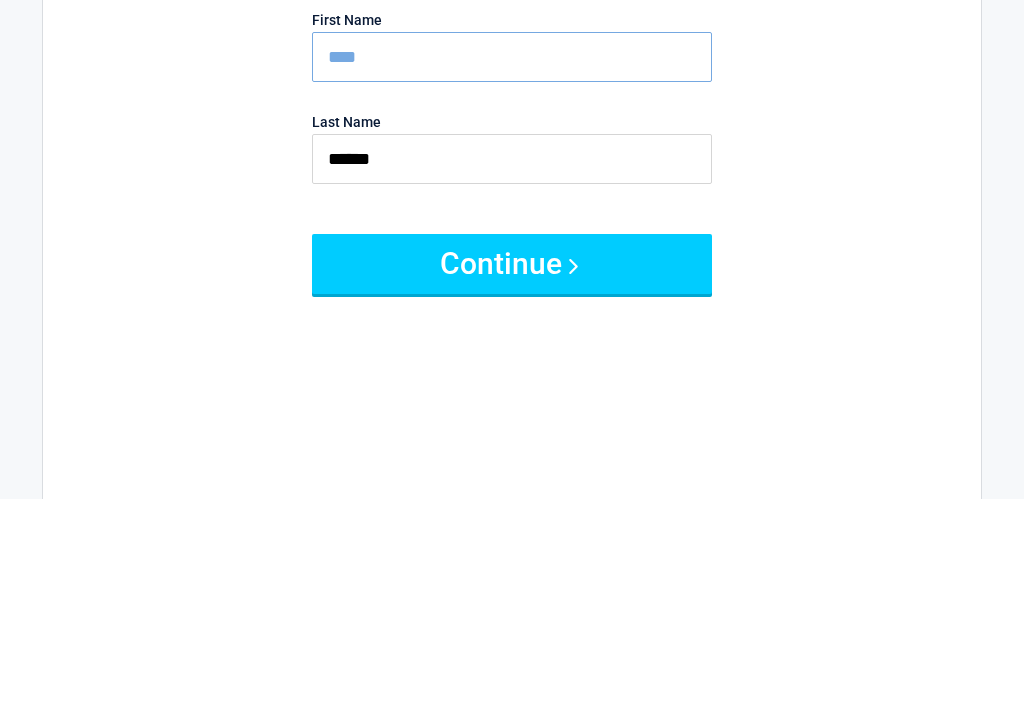 click on "Continue" at bounding box center (512, 491) 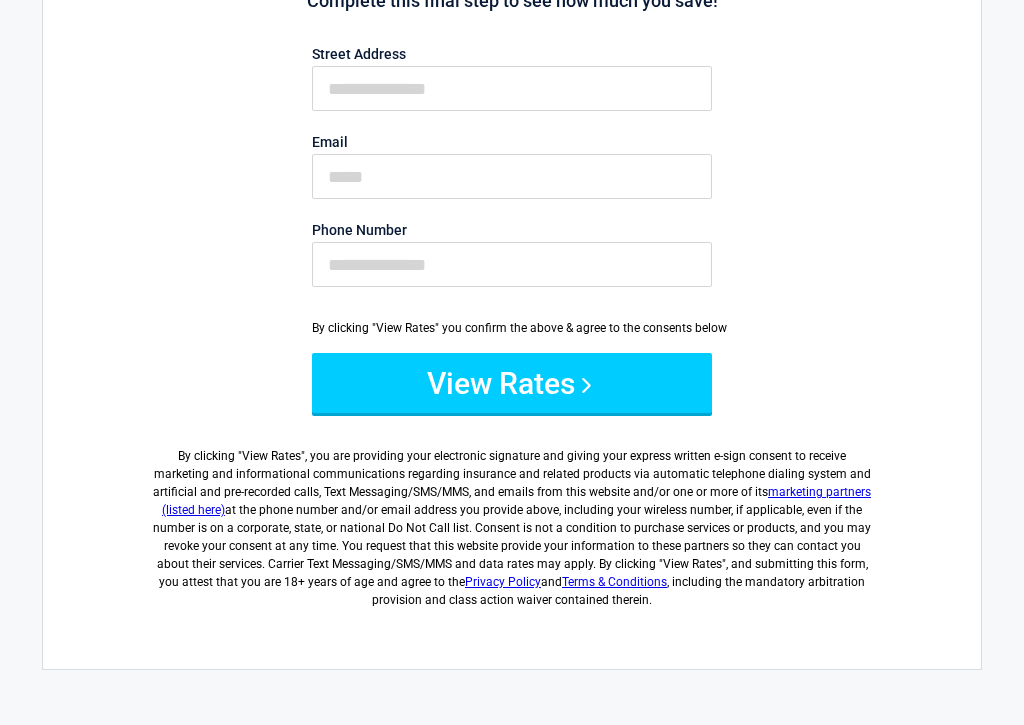 scroll, scrollTop: 0, scrollLeft: 0, axis: both 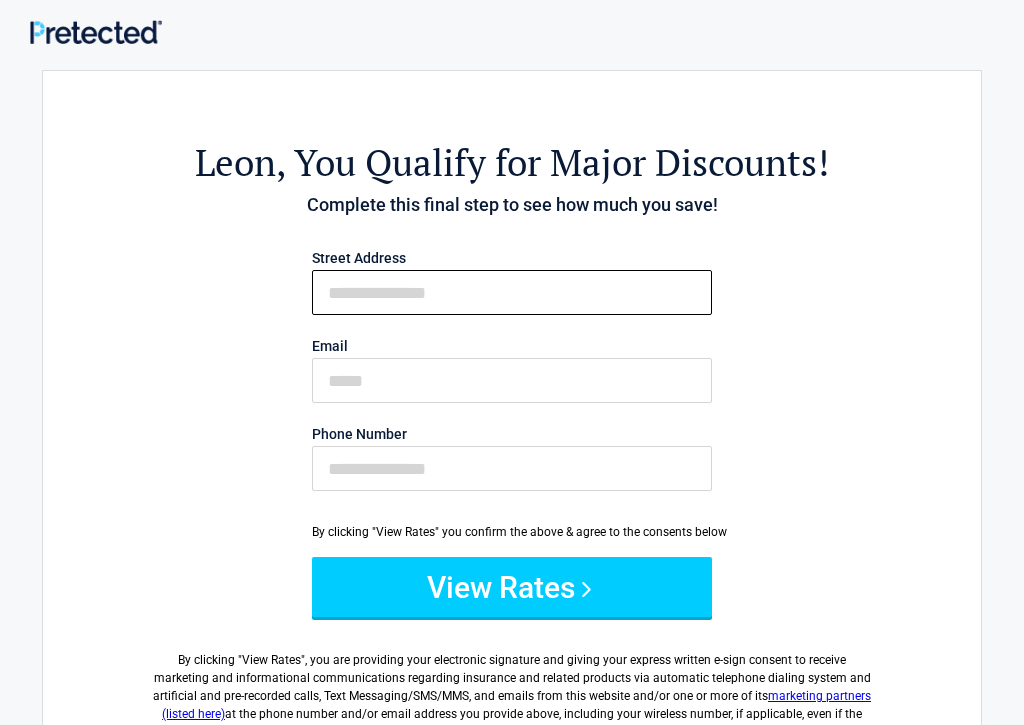 click on "First Name" at bounding box center (512, 292) 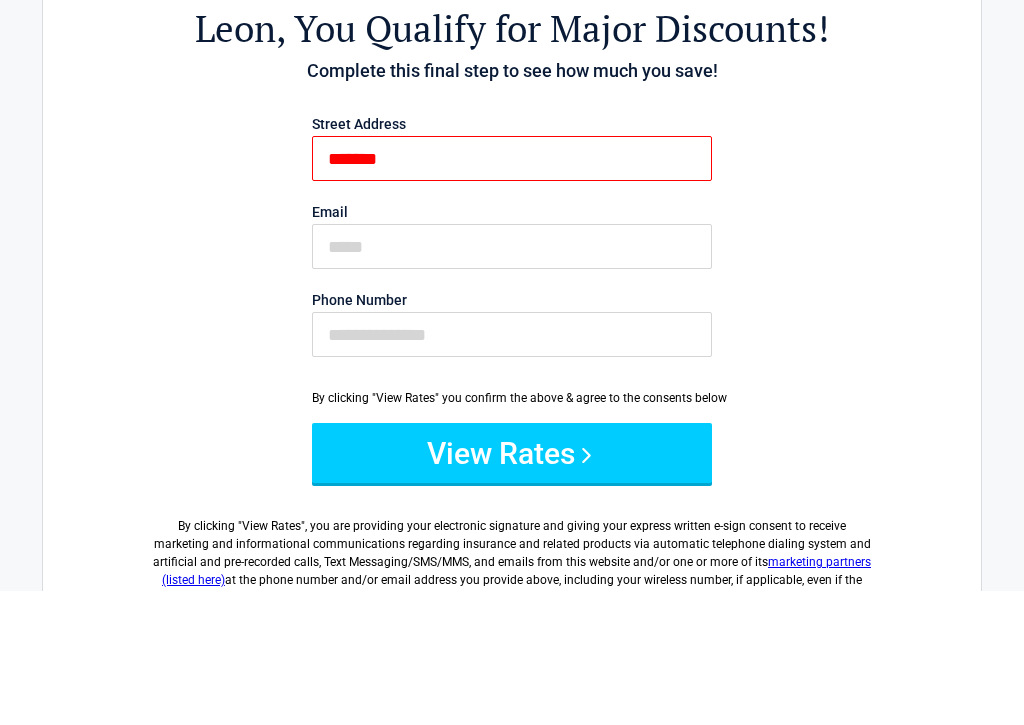 scroll, scrollTop: 134, scrollLeft: 0, axis: vertical 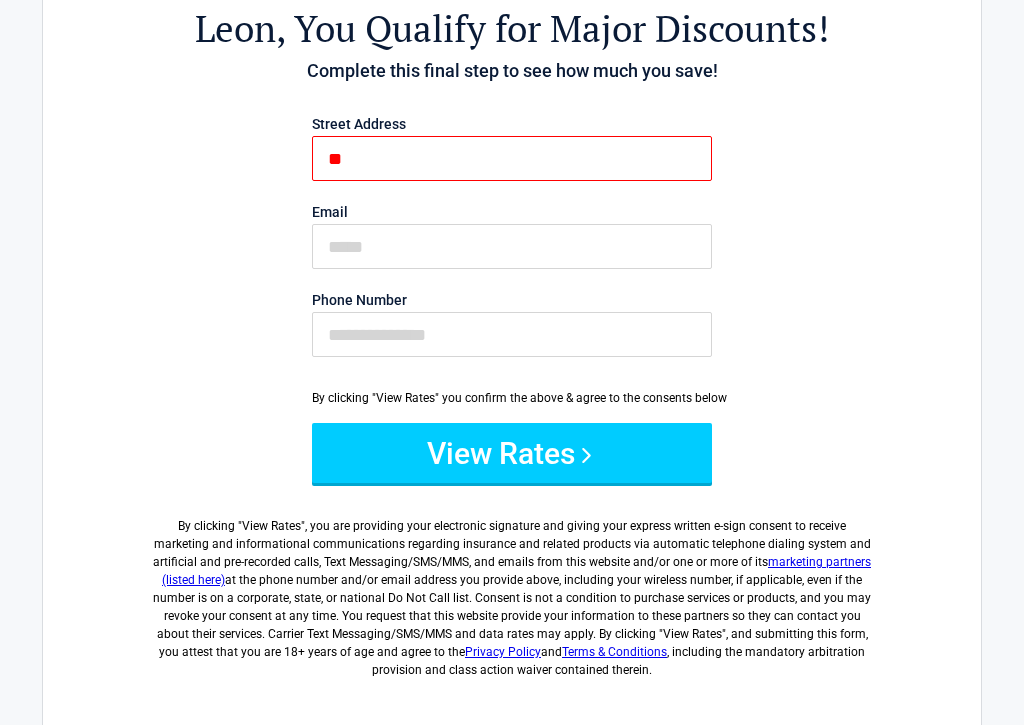 type on "*" 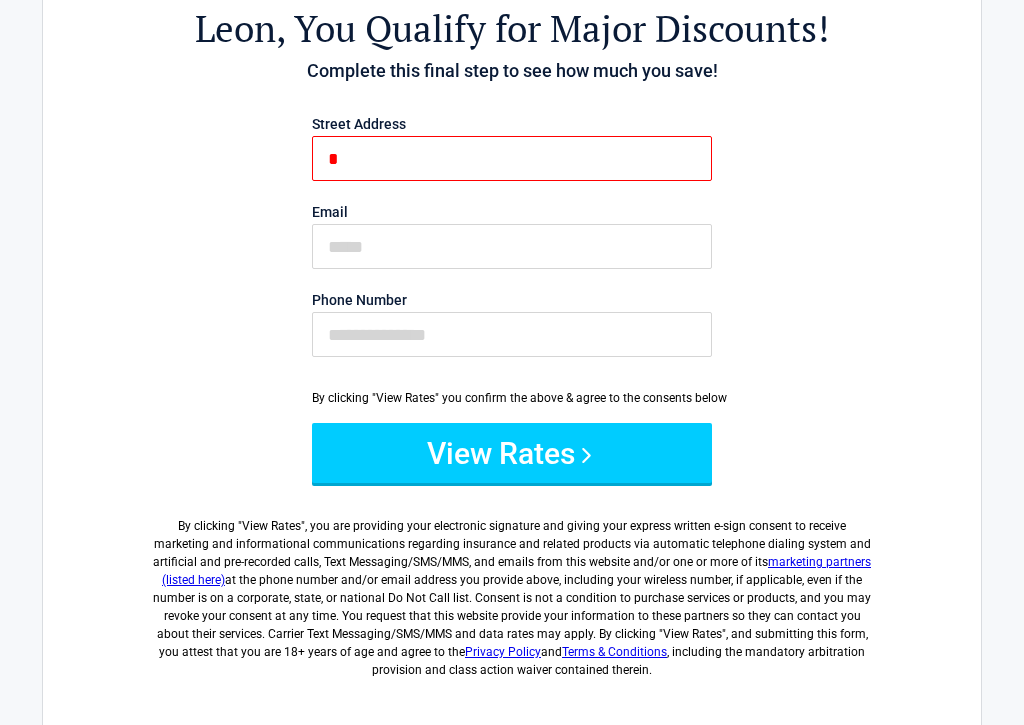 type 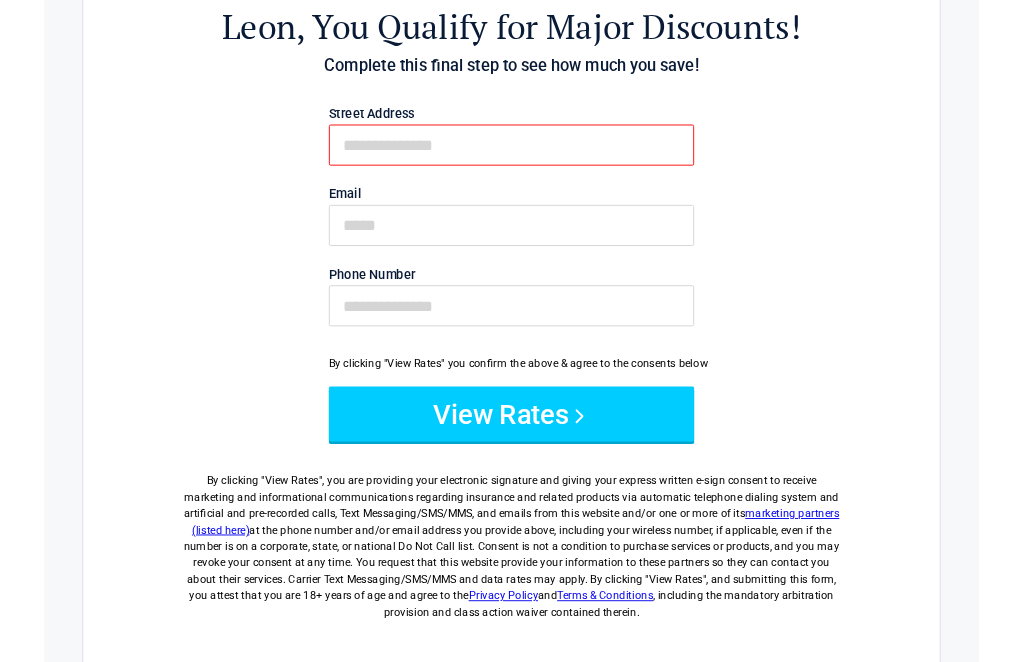 scroll, scrollTop: 0, scrollLeft: 0, axis: both 